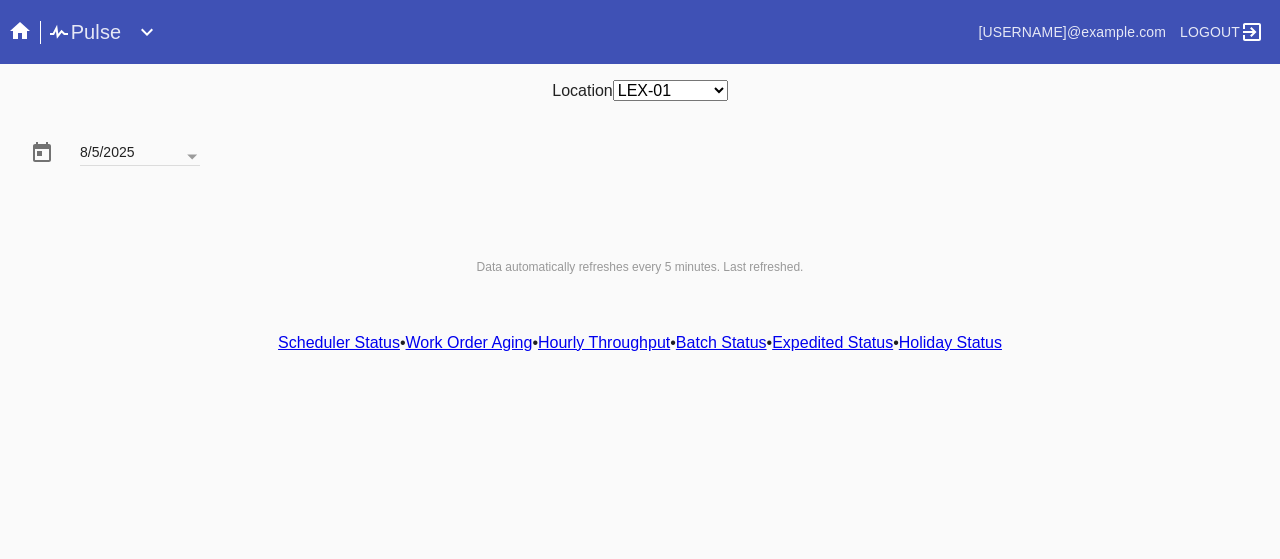 scroll, scrollTop: 0, scrollLeft: 0, axis: both 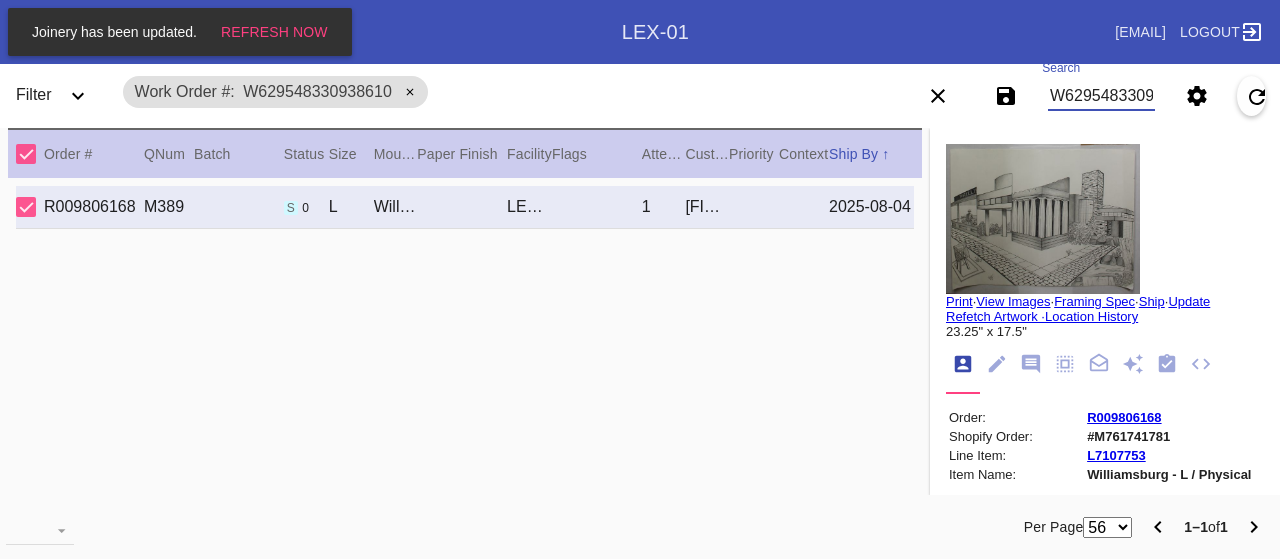 click on "W629548330938610" at bounding box center [1101, 96] 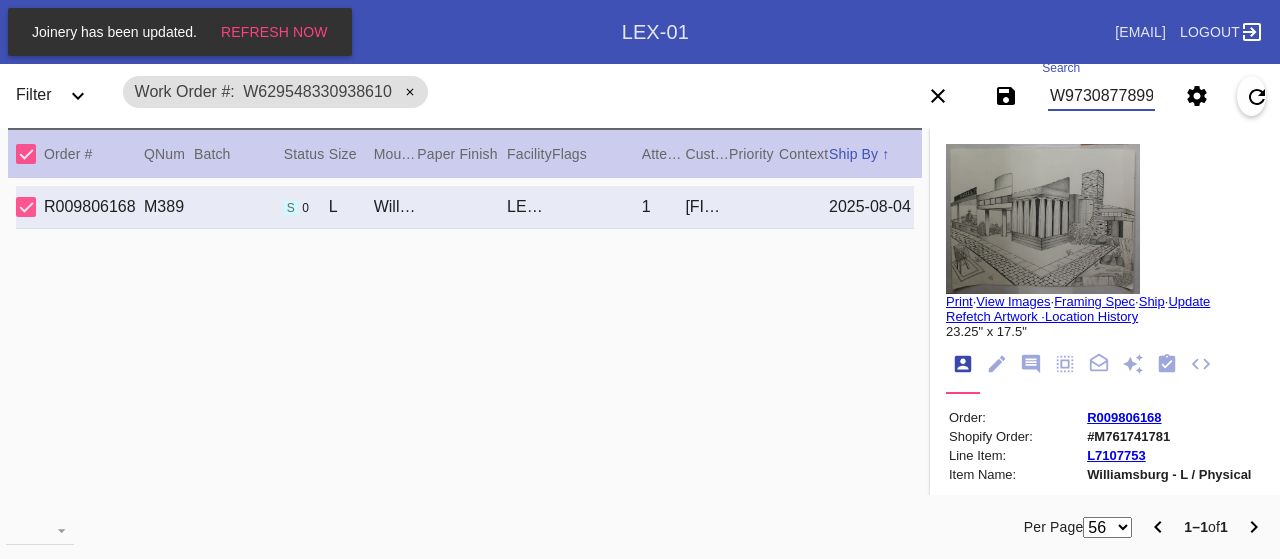 type on "W973087789949573" 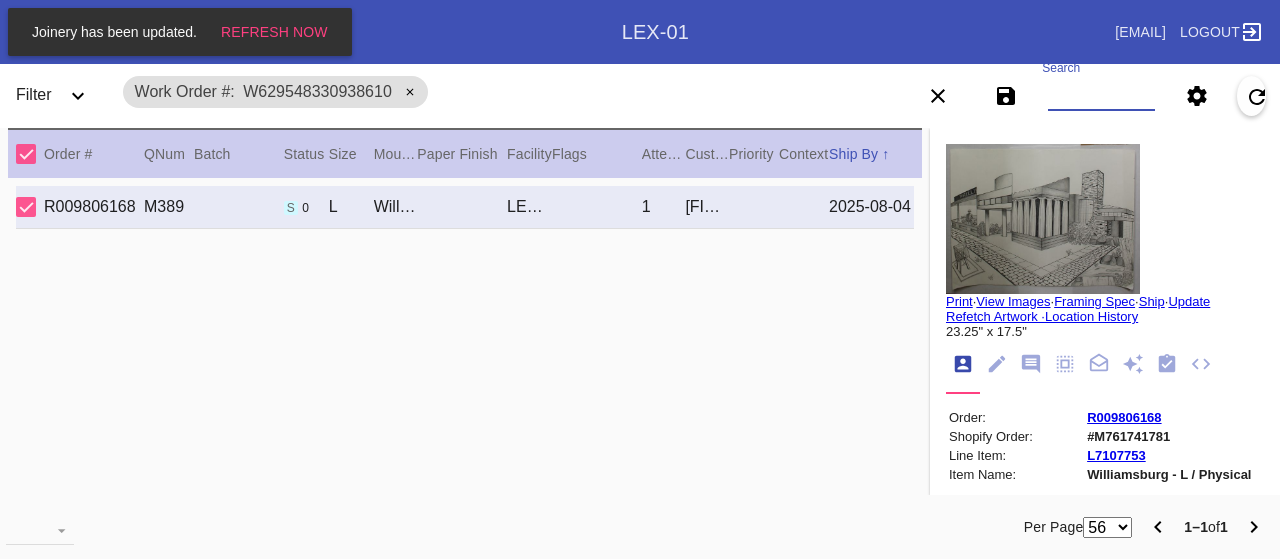 type 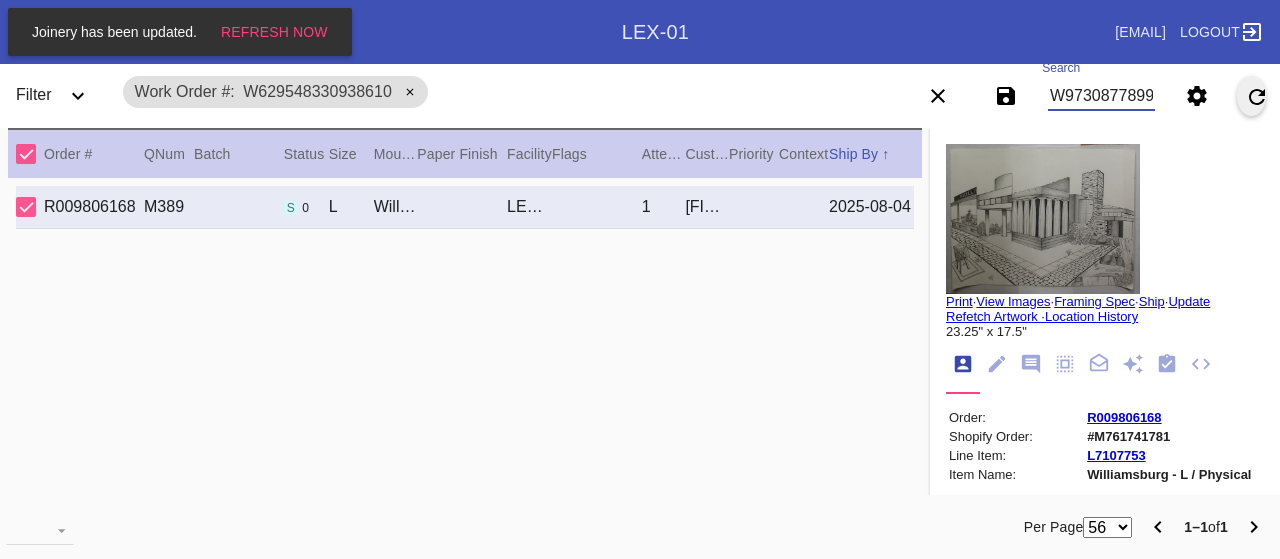 scroll, scrollTop: 0, scrollLeft: 0, axis: both 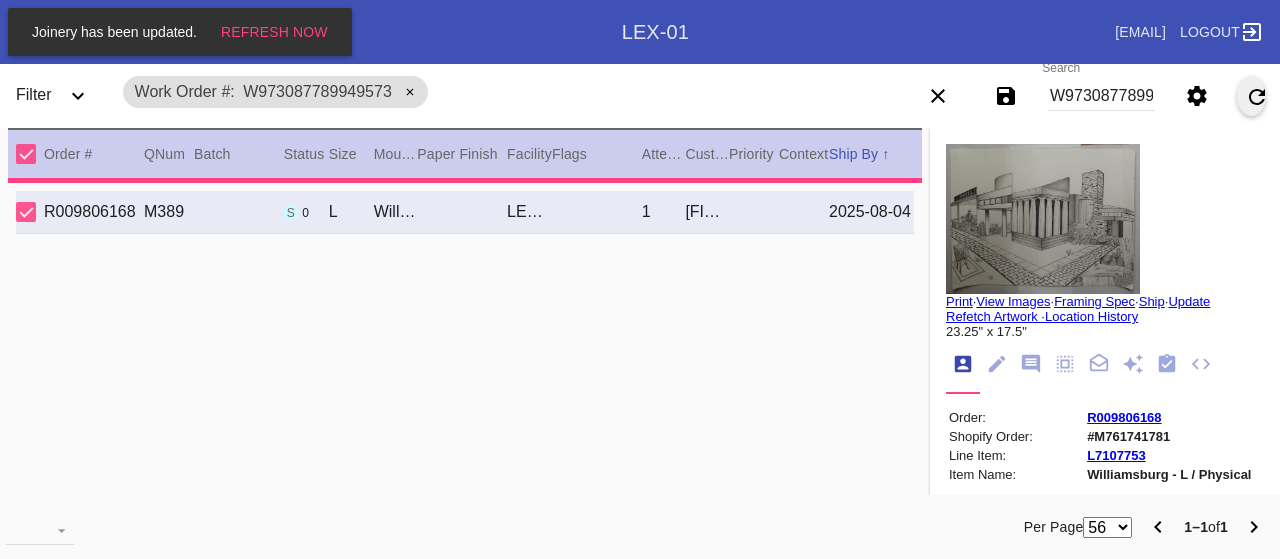 type on "4.0" 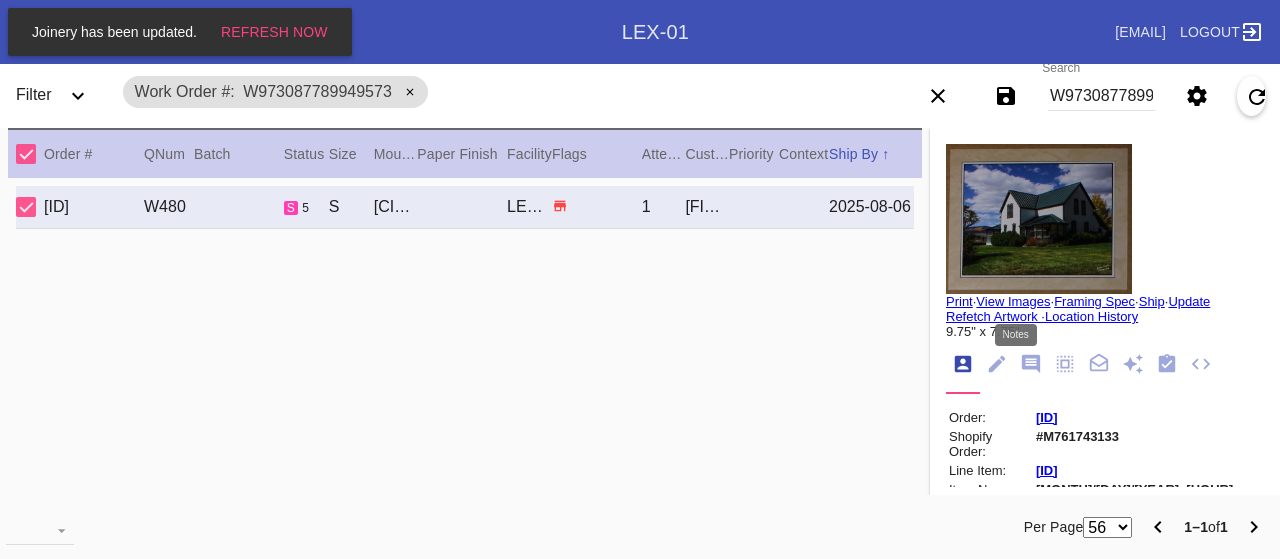 click 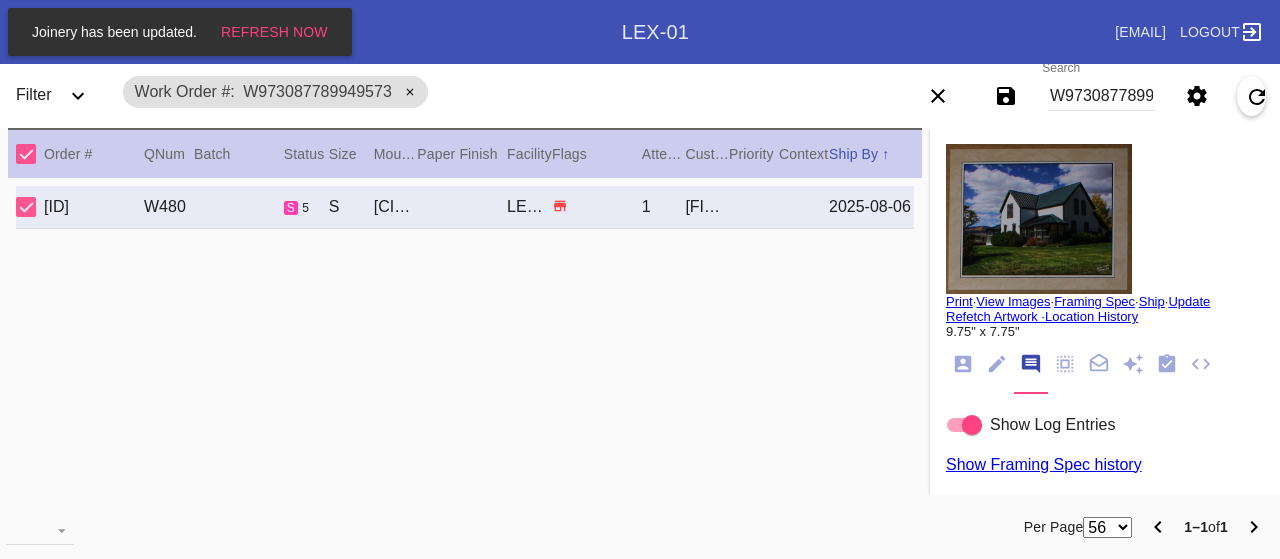 scroll, scrollTop: 122, scrollLeft: 0, axis: vertical 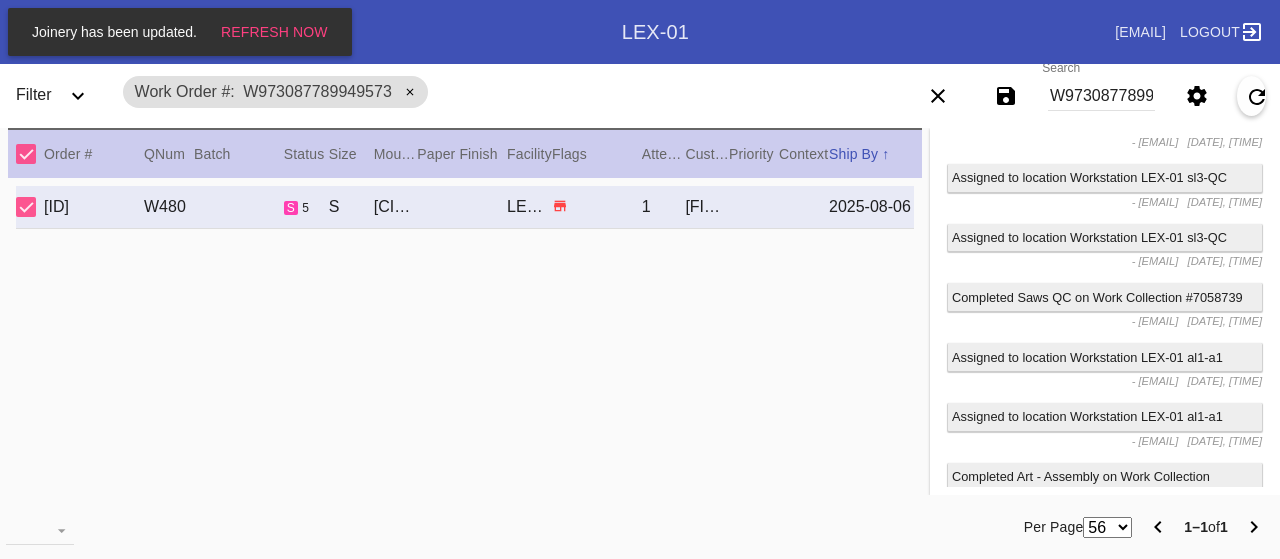 click 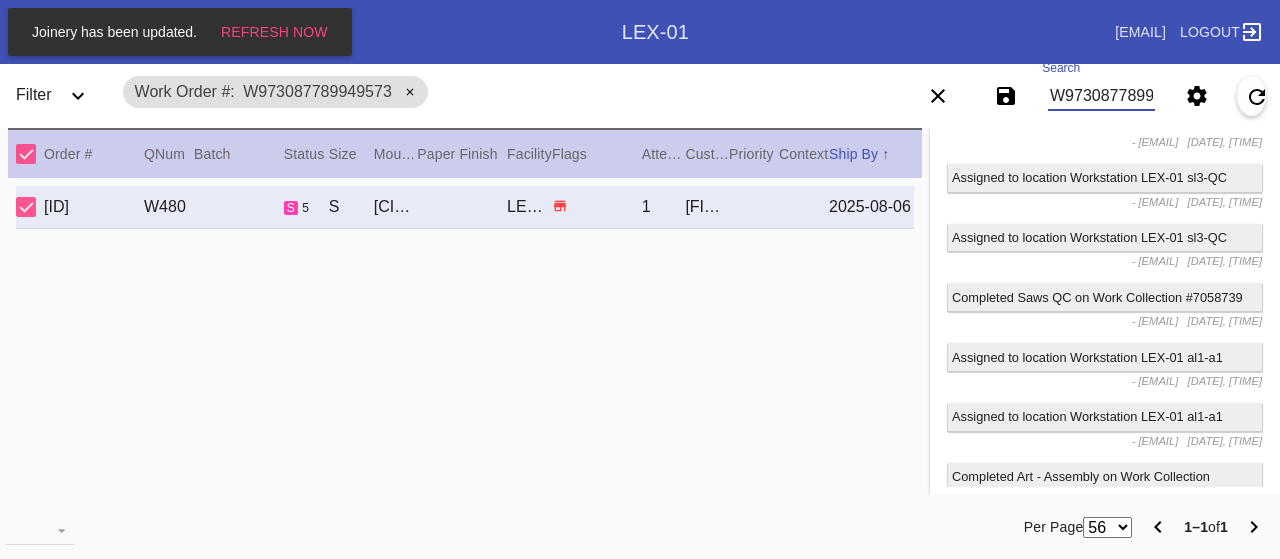 click on "W973087789949573" at bounding box center (1101, 96) 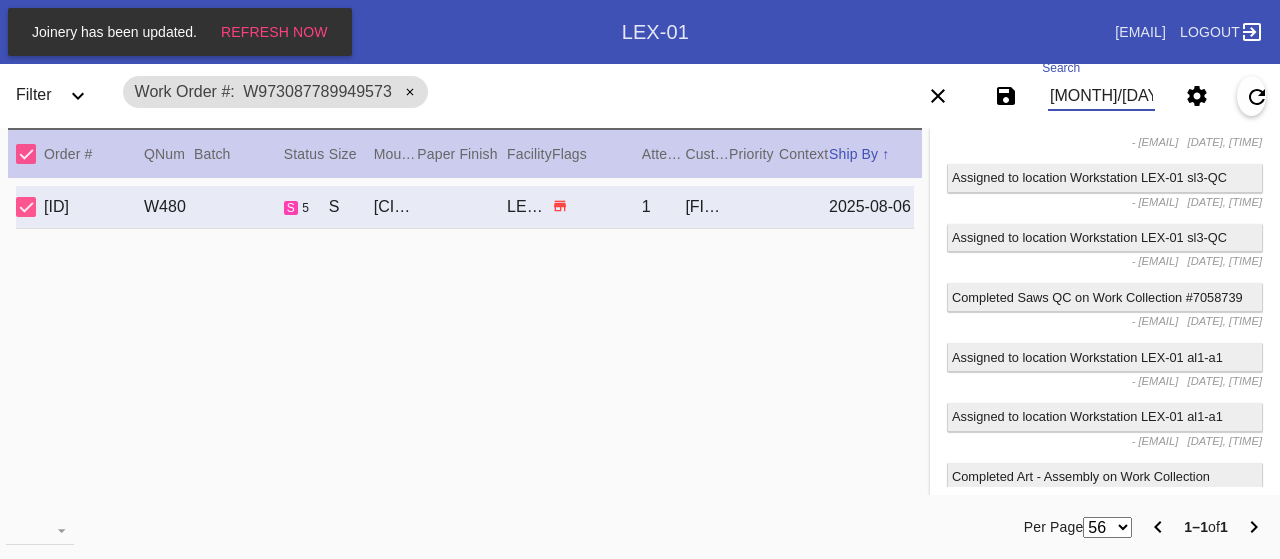 type on "w048646128489010" 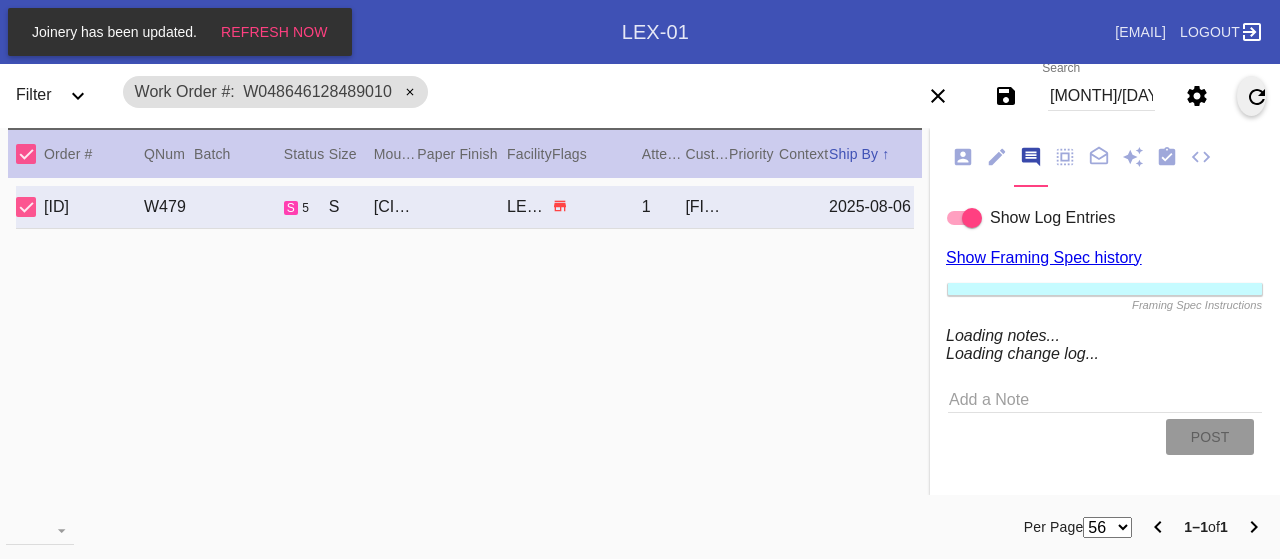 scroll, scrollTop: 3679, scrollLeft: 0, axis: vertical 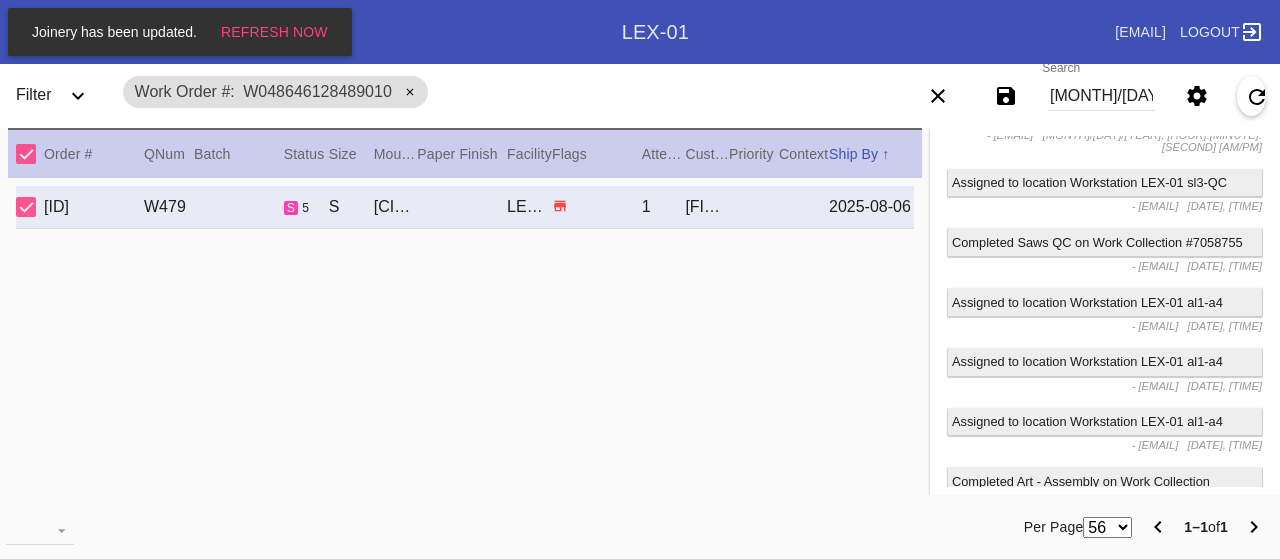 click on "Add a Note" at bounding box center [1105, 569] 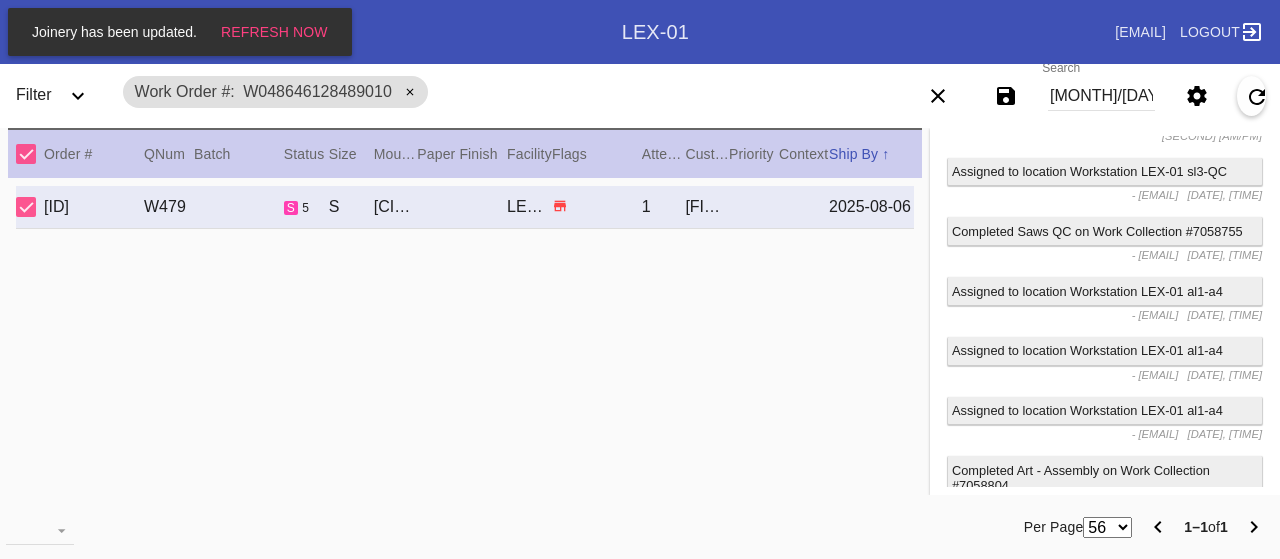 type on "QCED DW" 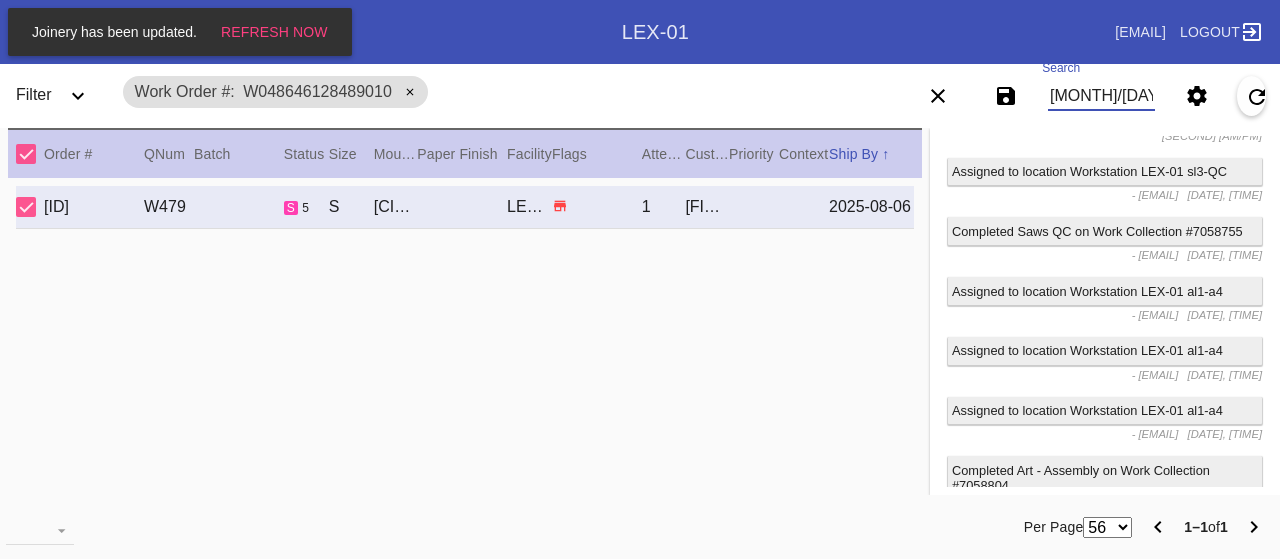 click on "w048646128489010" at bounding box center (1101, 96) 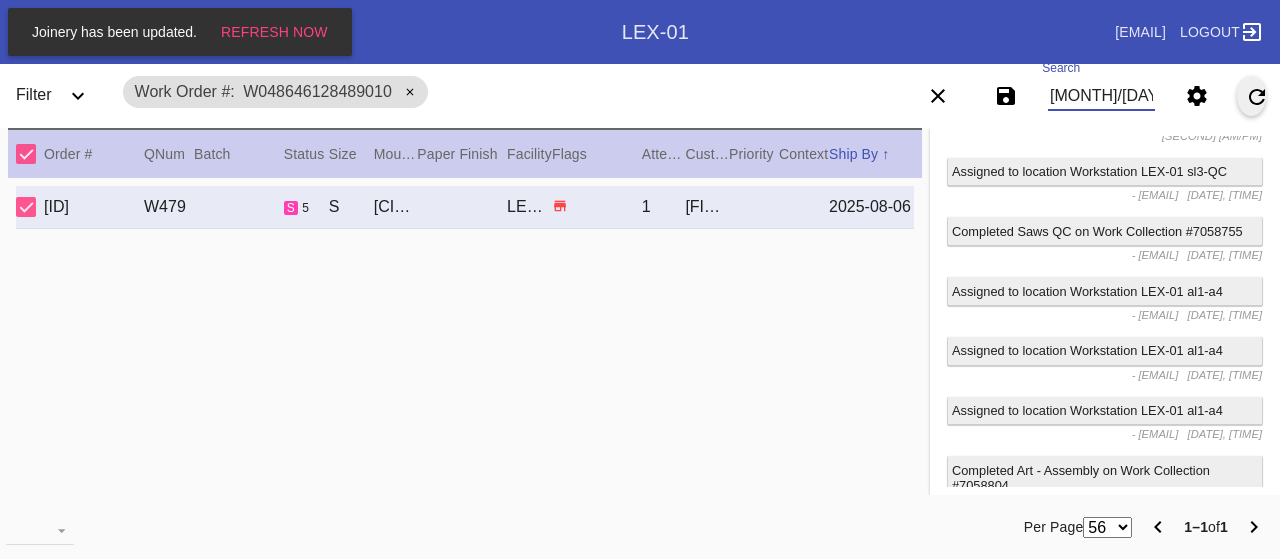 scroll, scrollTop: 0, scrollLeft: 0, axis: both 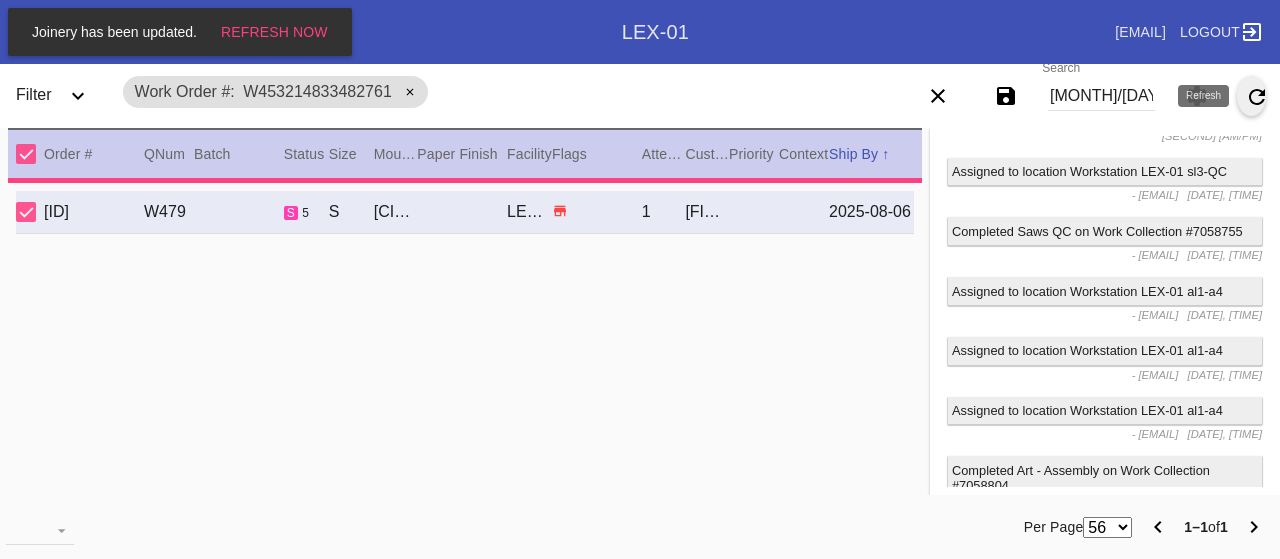 type on "2.5" 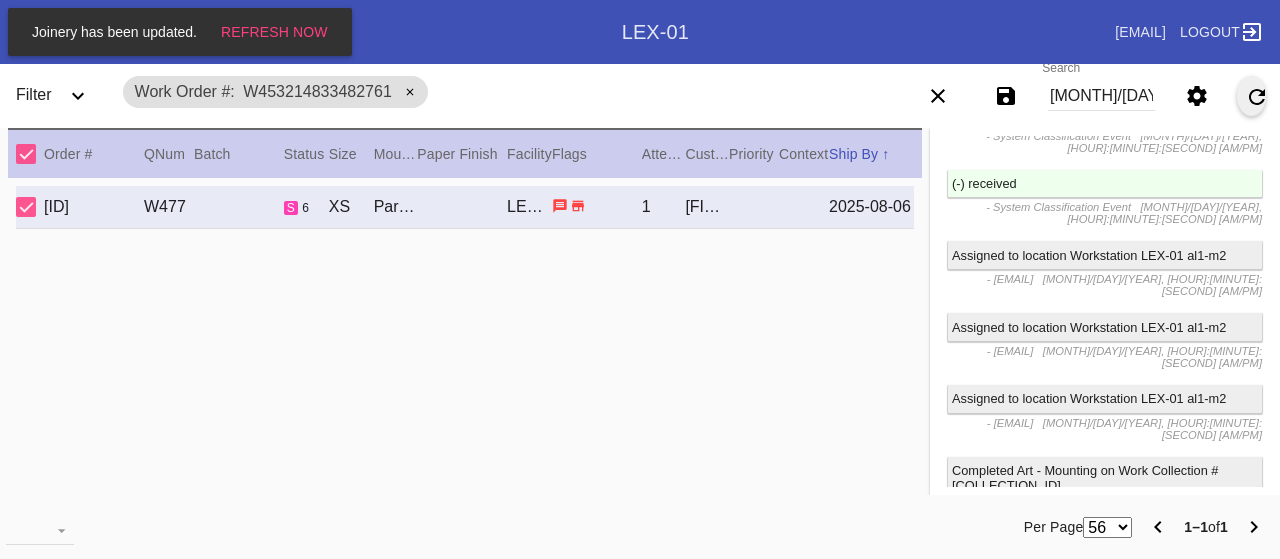 scroll, scrollTop: 3690, scrollLeft: 0, axis: vertical 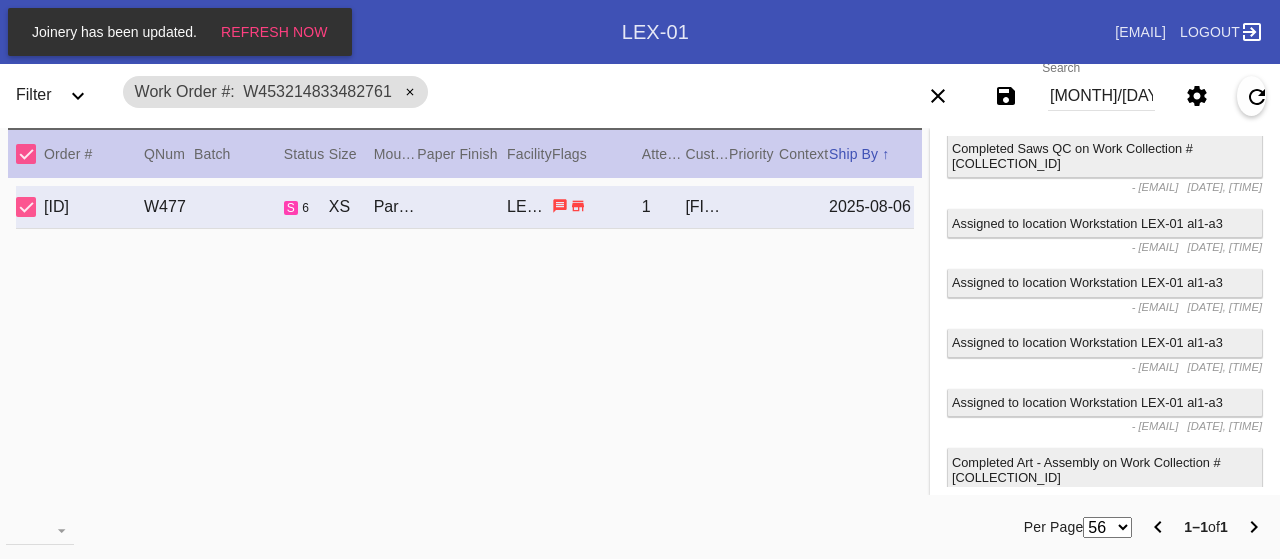 click on "Add a Note" at bounding box center (1105, 562) 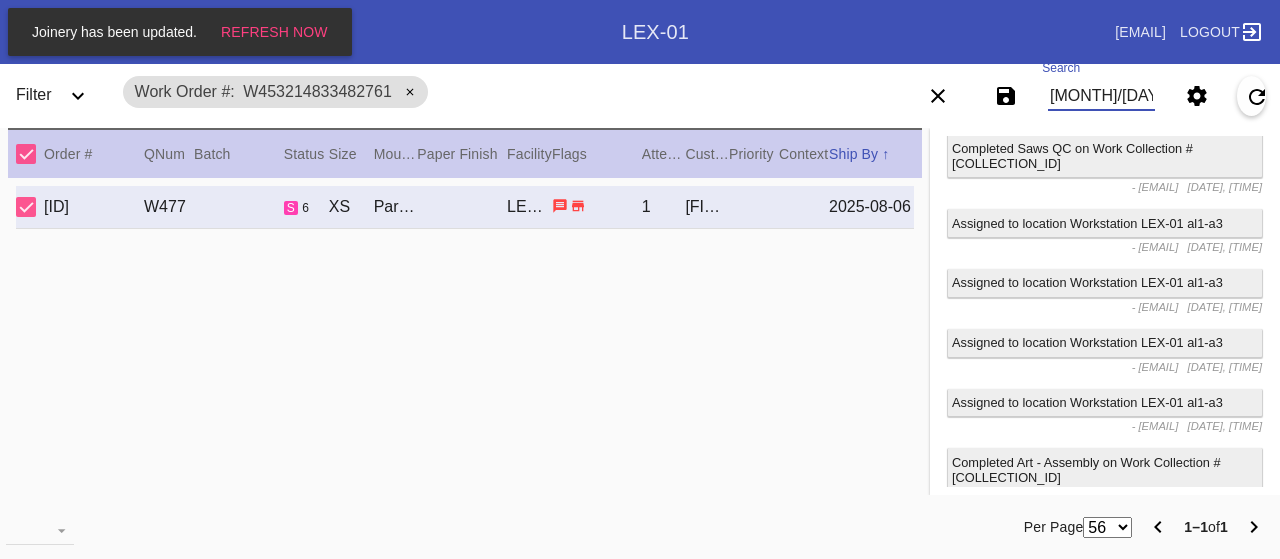 click on "w453214833482761" at bounding box center [1101, 96] 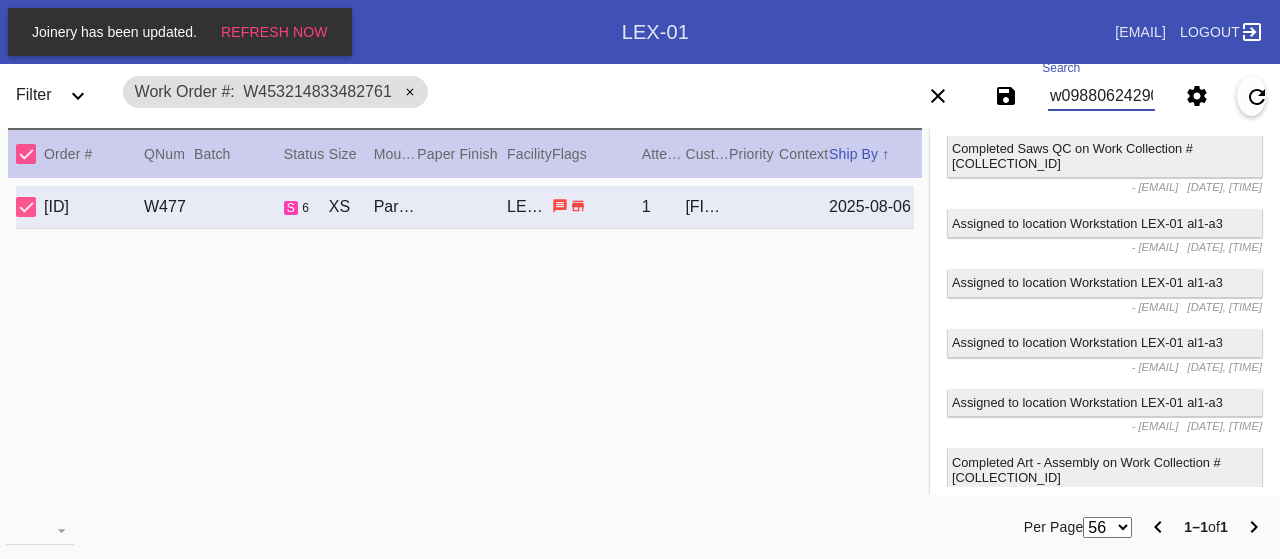 type on "w098806242908016" 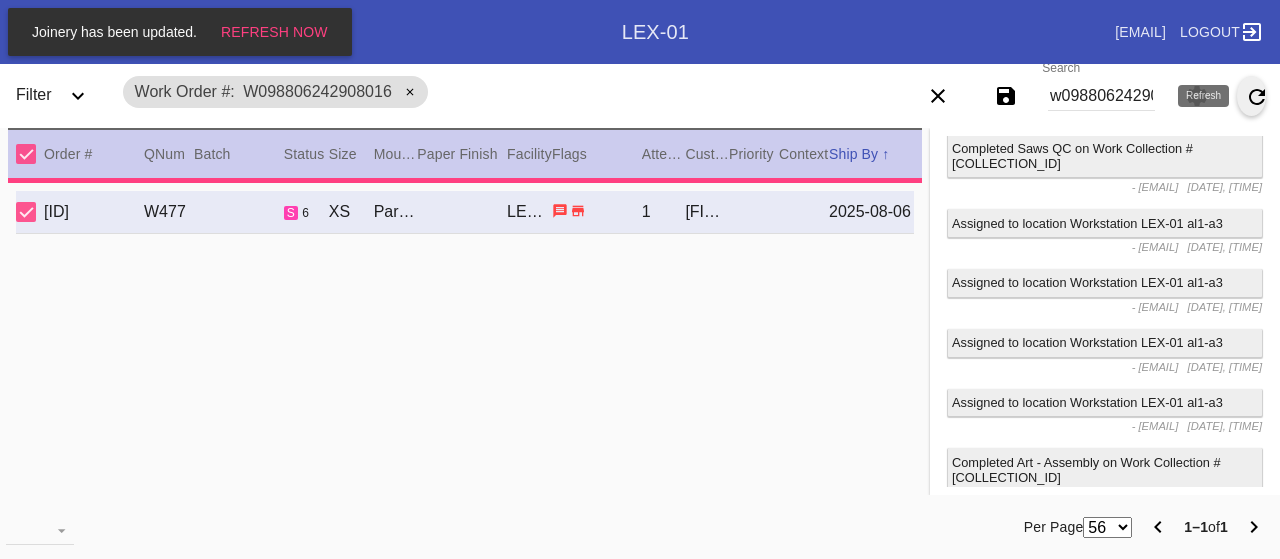 type on "1.5" 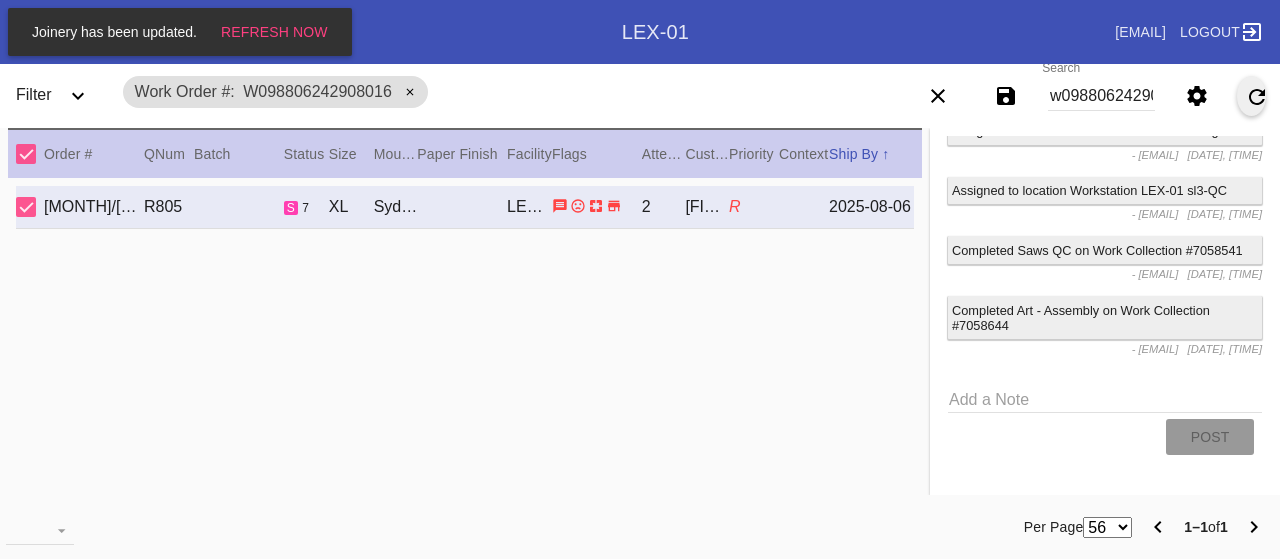 scroll, scrollTop: 3094, scrollLeft: 0, axis: vertical 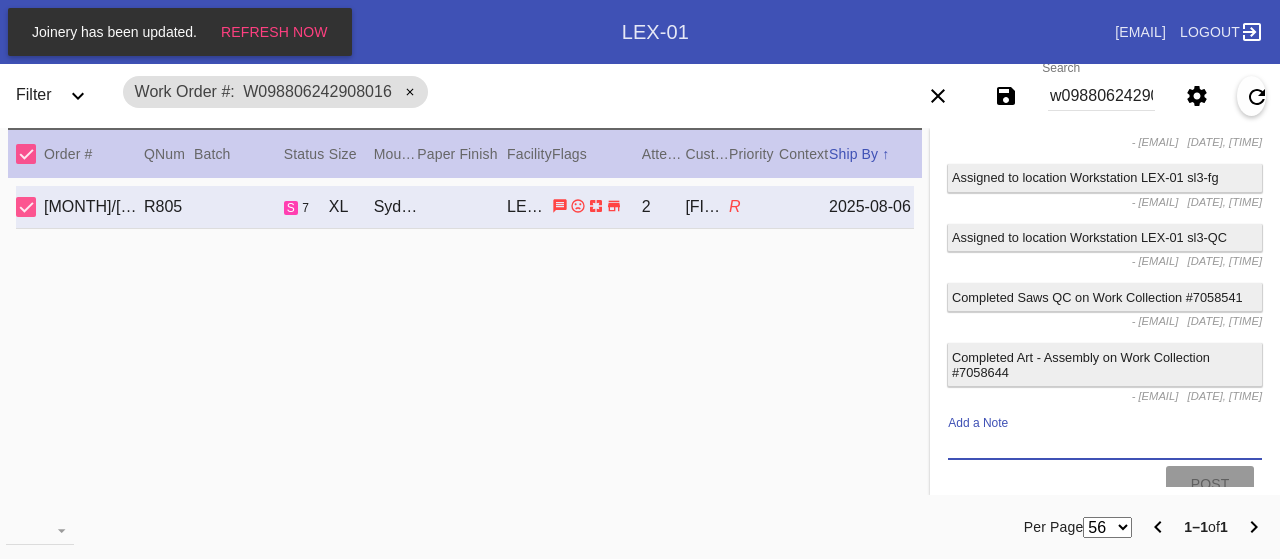 click on "Add a Note" at bounding box center (1105, 445) 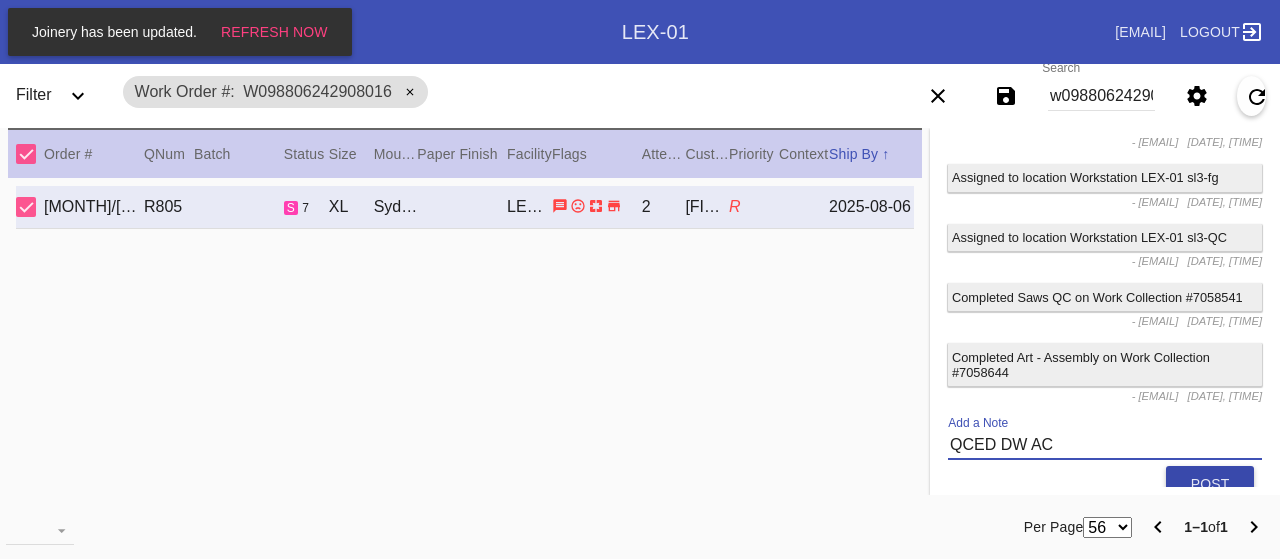 type on "QCED DW AC" 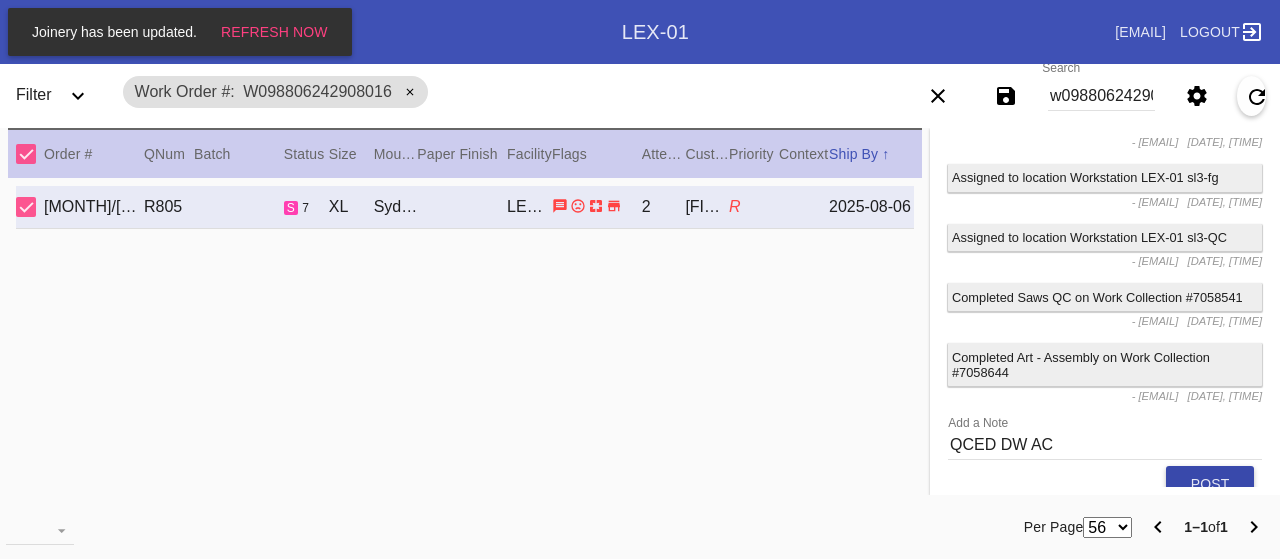 click on "Post" 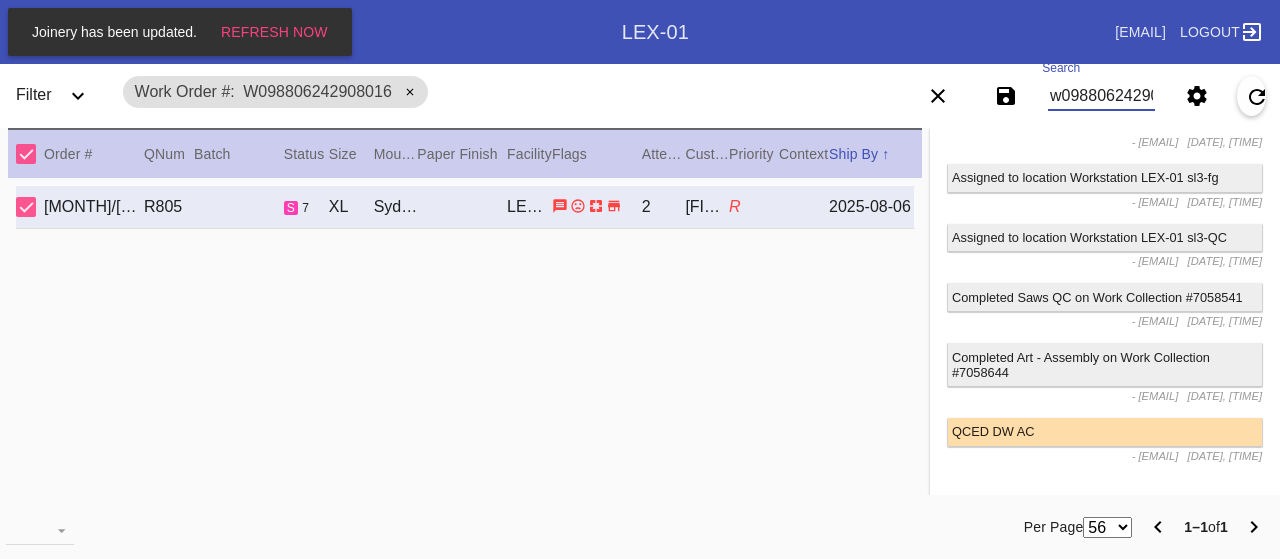 click on "w098806242908016" at bounding box center [1101, 96] 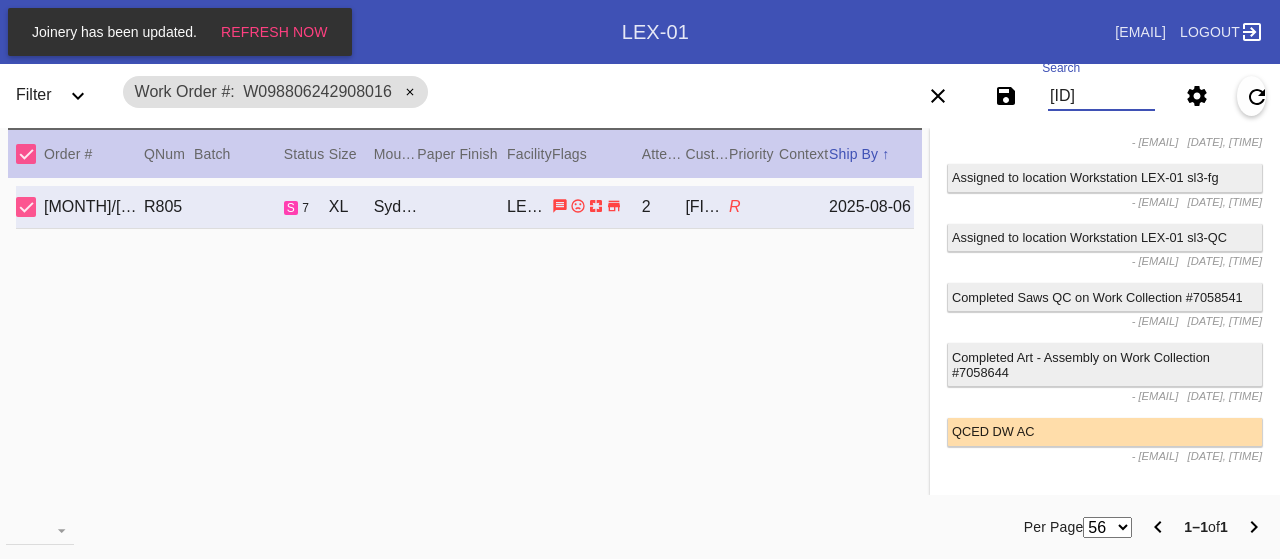 type on "w658625837885028" 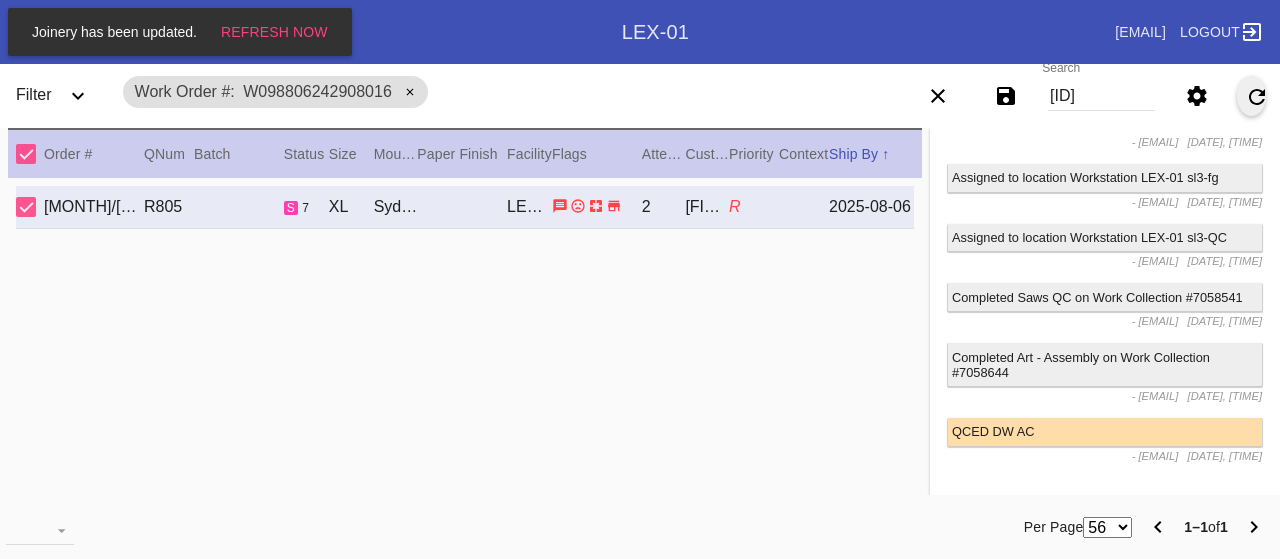 scroll, scrollTop: 0, scrollLeft: 0, axis: both 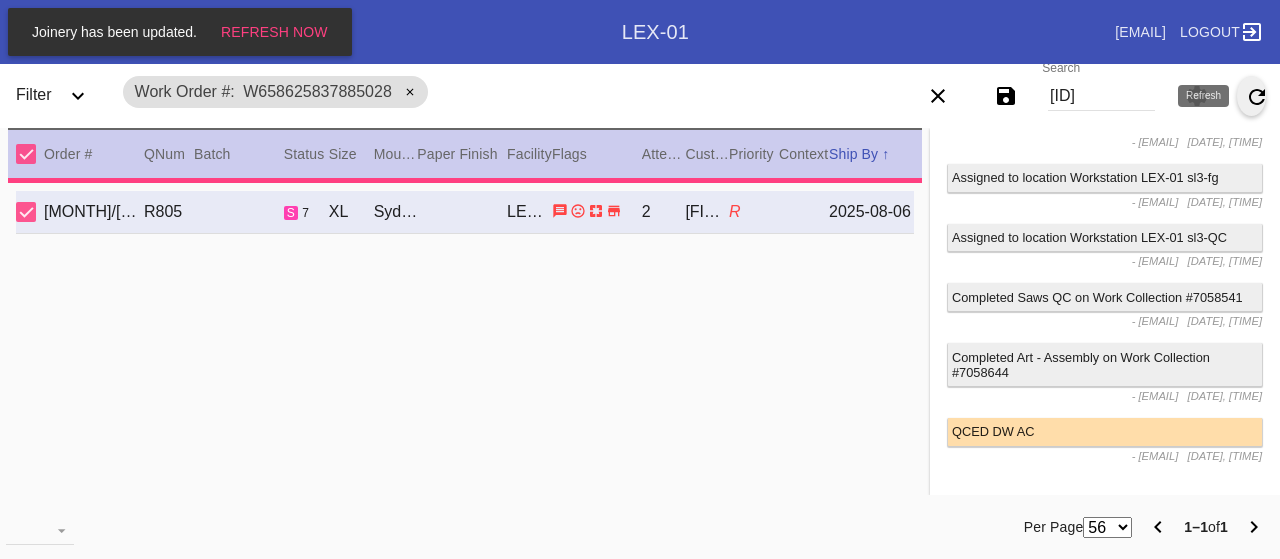 type on "6.625" 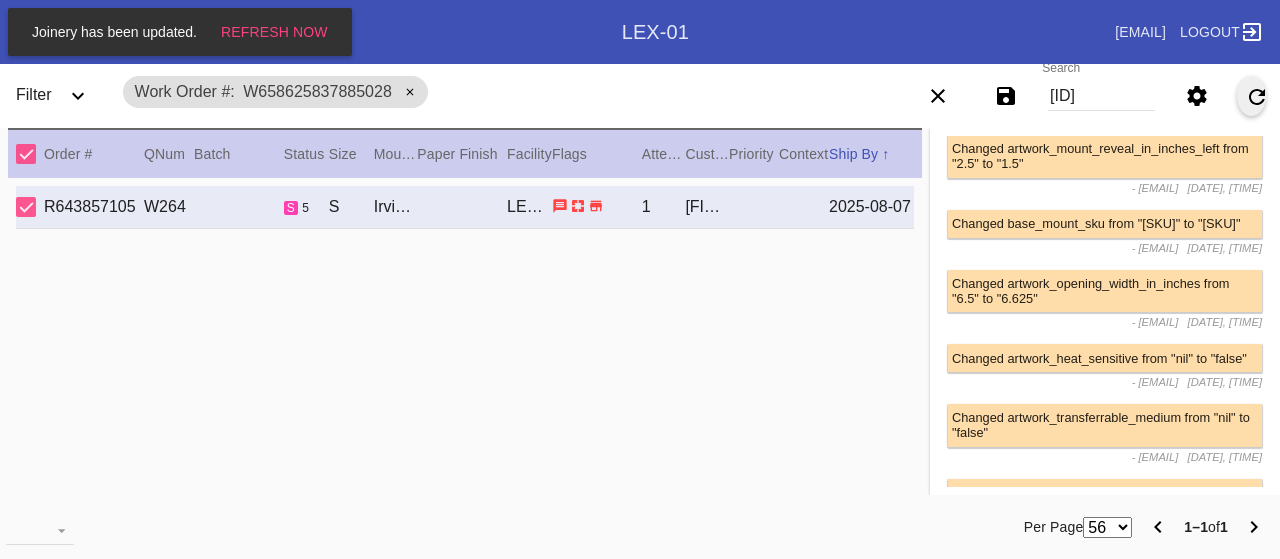 scroll, scrollTop: 3094, scrollLeft: 0, axis: vertical 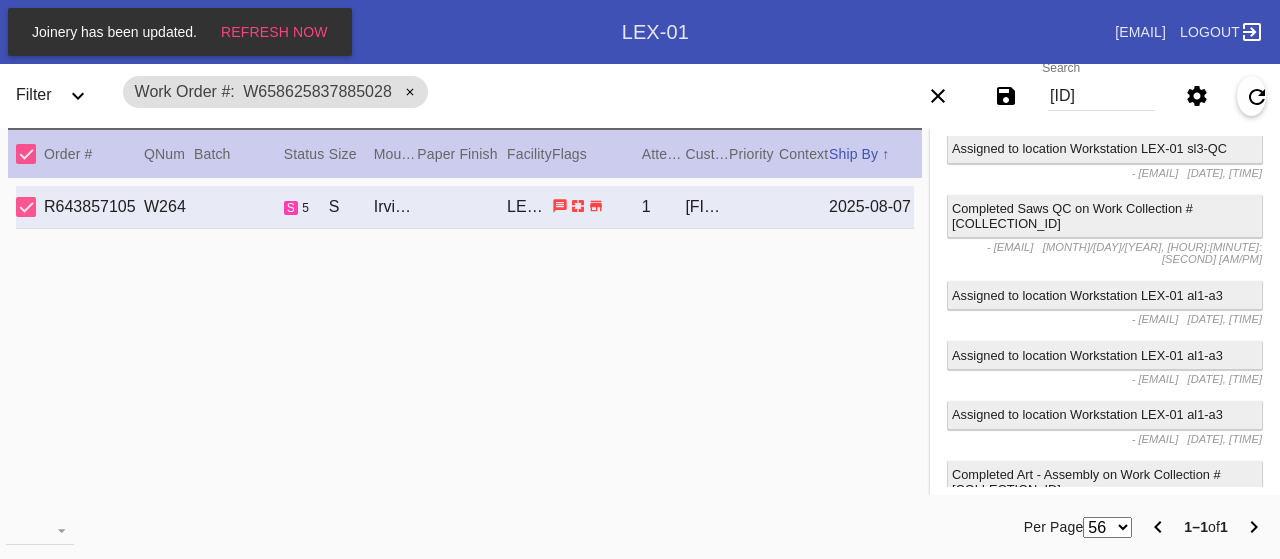 click on "Add a Note" at bounding box center (1105, 563) 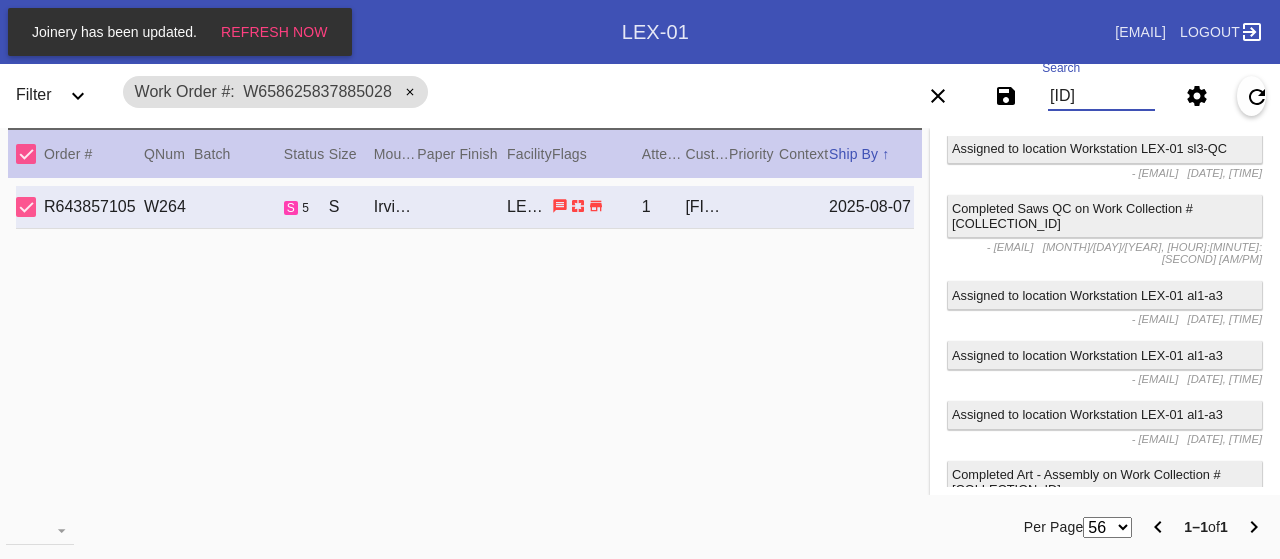 click on "w658625837885028" at bounding box center (1101, 96) 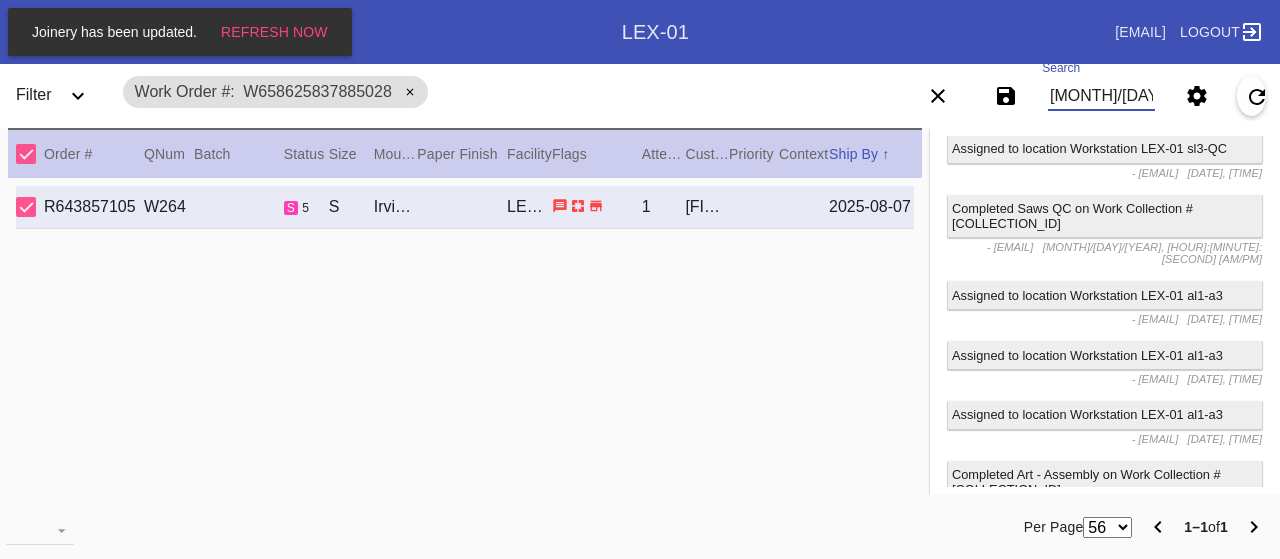 type on "w114536668702895" 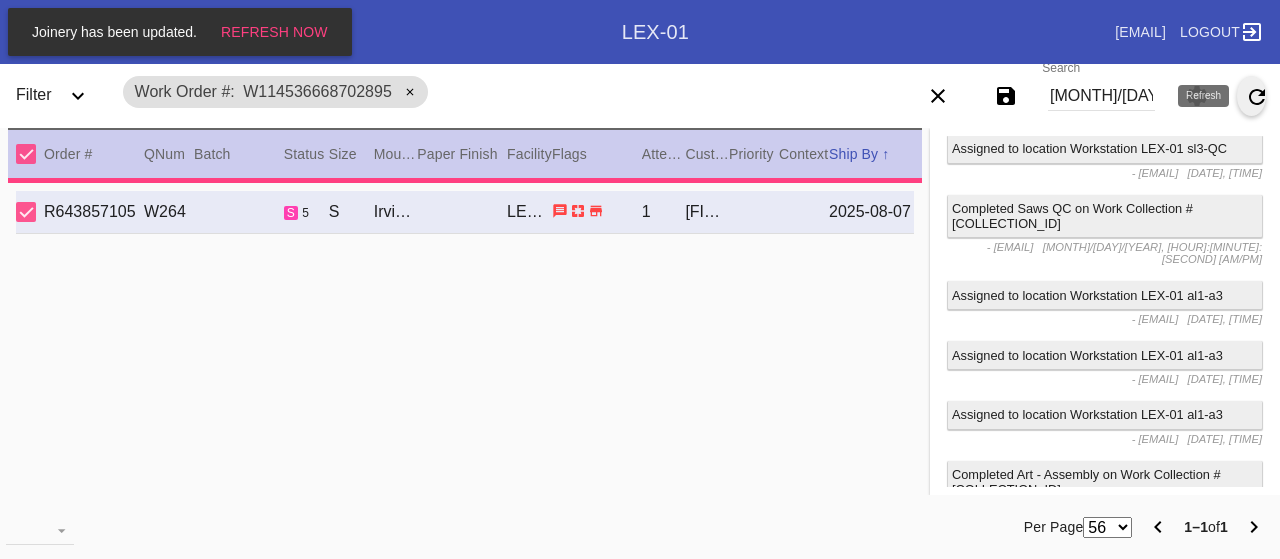 type on "0.75" 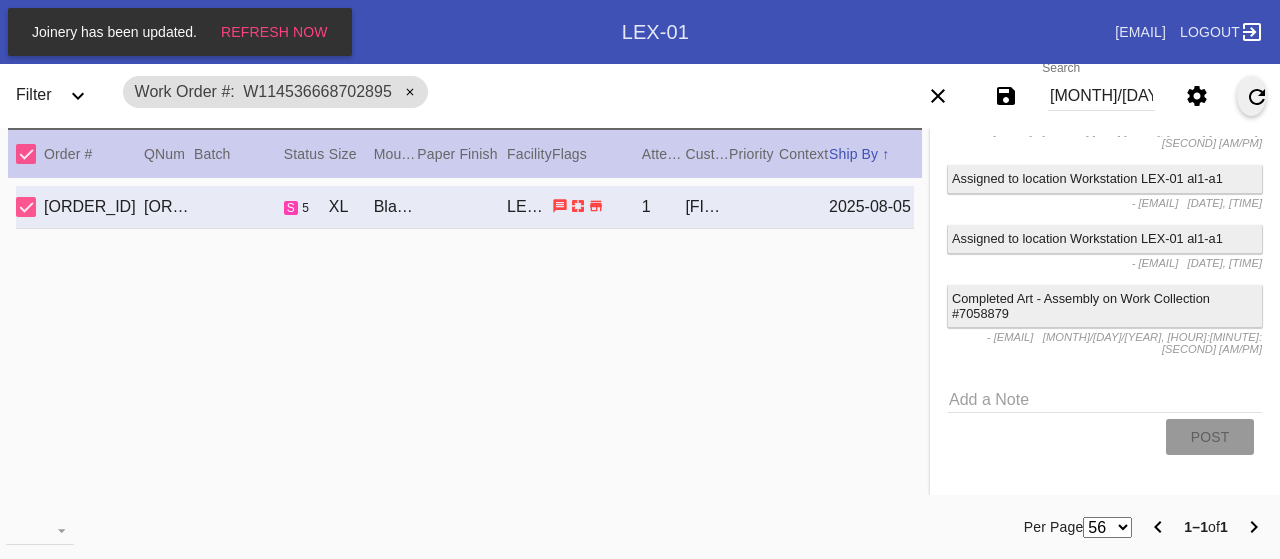 scroll, scrollTop: 4410, scrollLeft: 0, axis: vertical 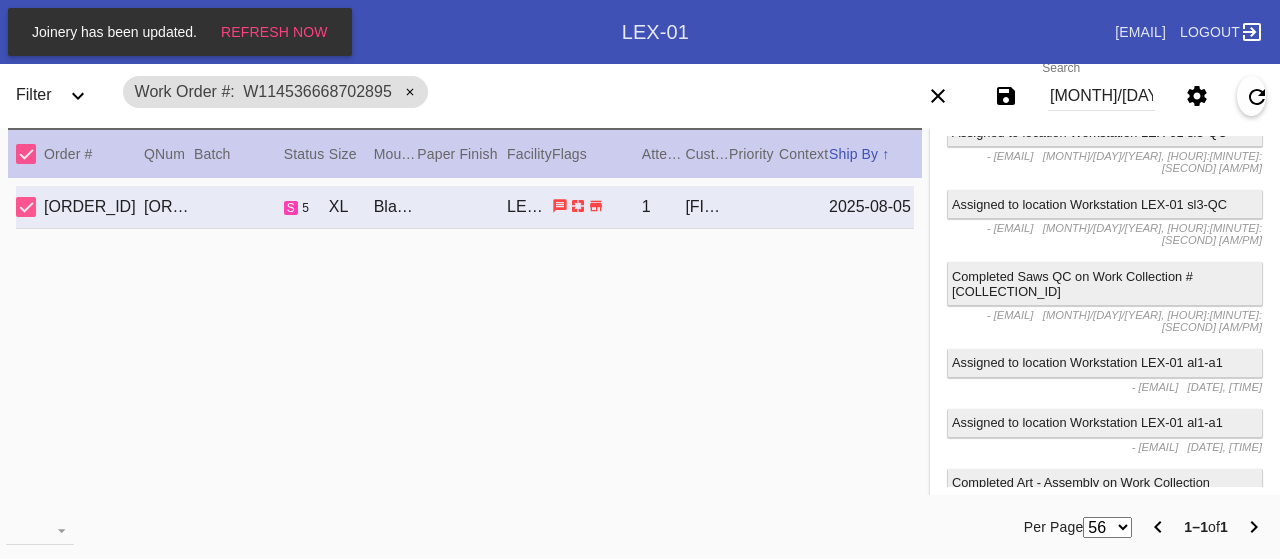 click on "Add a Note" at bounding box center [1105, 582] 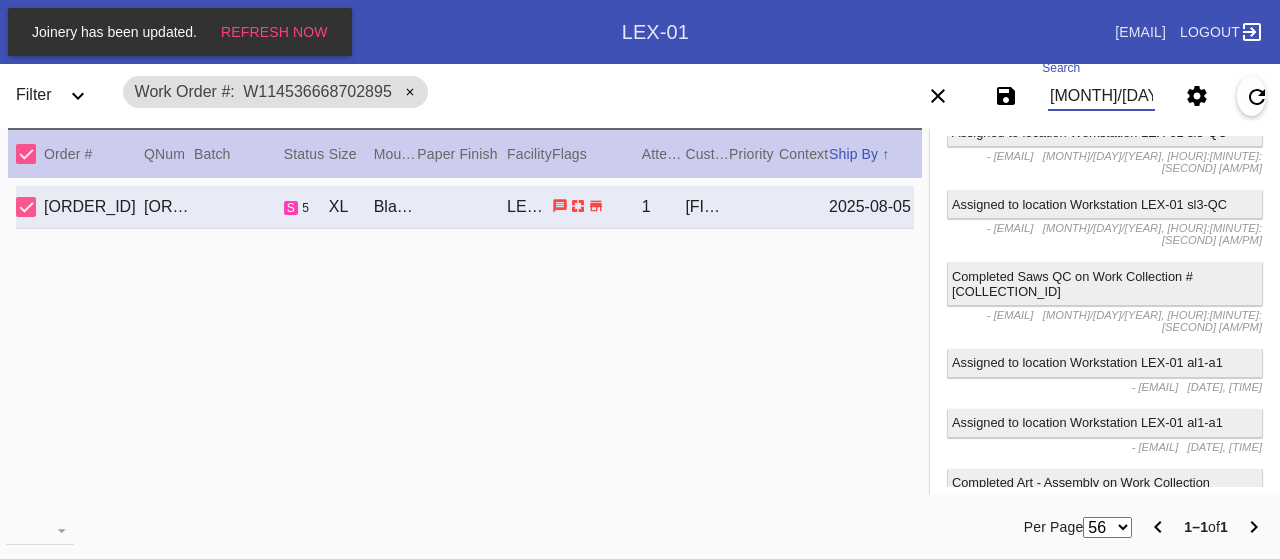 click on "w114536668702895" at bounding box center [1101, 96] 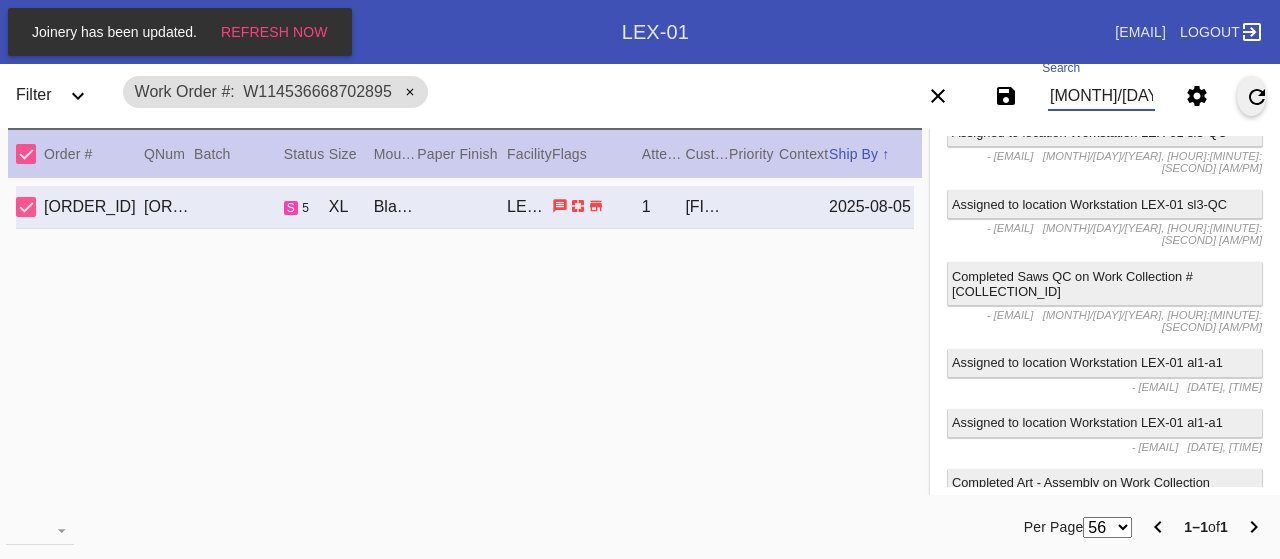 scroll, scrollTop: 0, scrollLeft: 0, axis: both 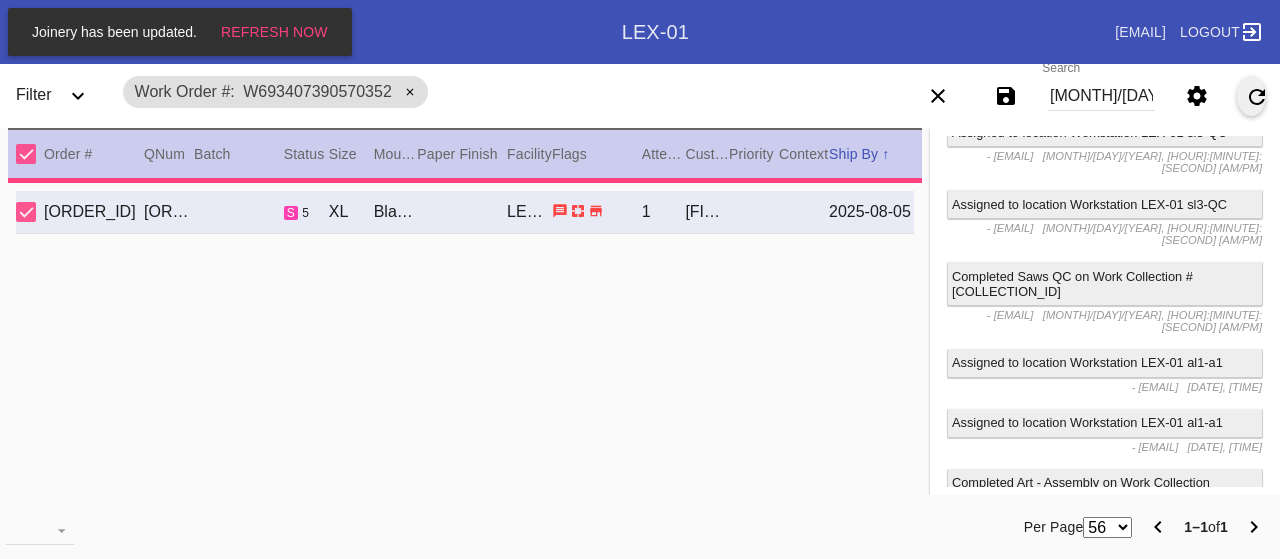 type on "1.5" 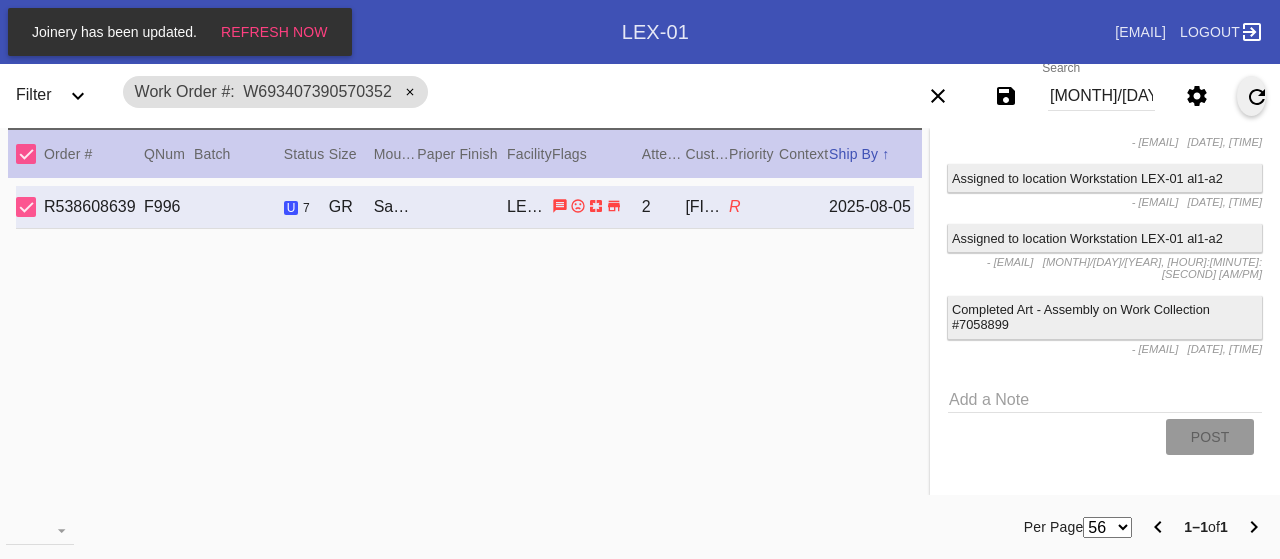 scroll, scrollTop: 3418, scrollLeft: 0, axis: vertical 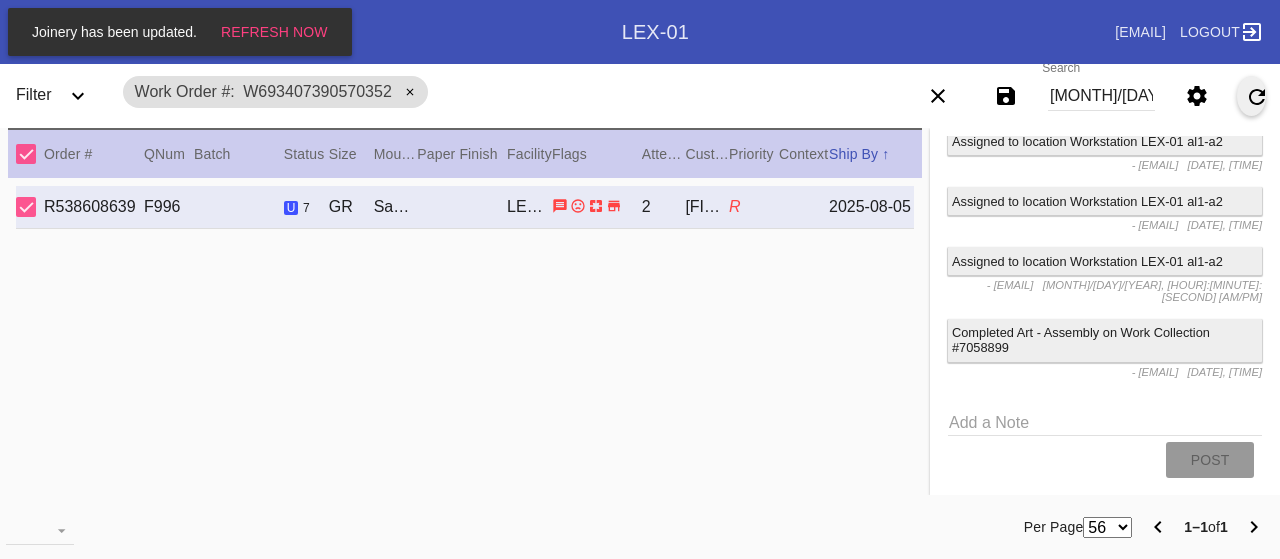 click on "Add a Note" at bounding box center (1105, 421) 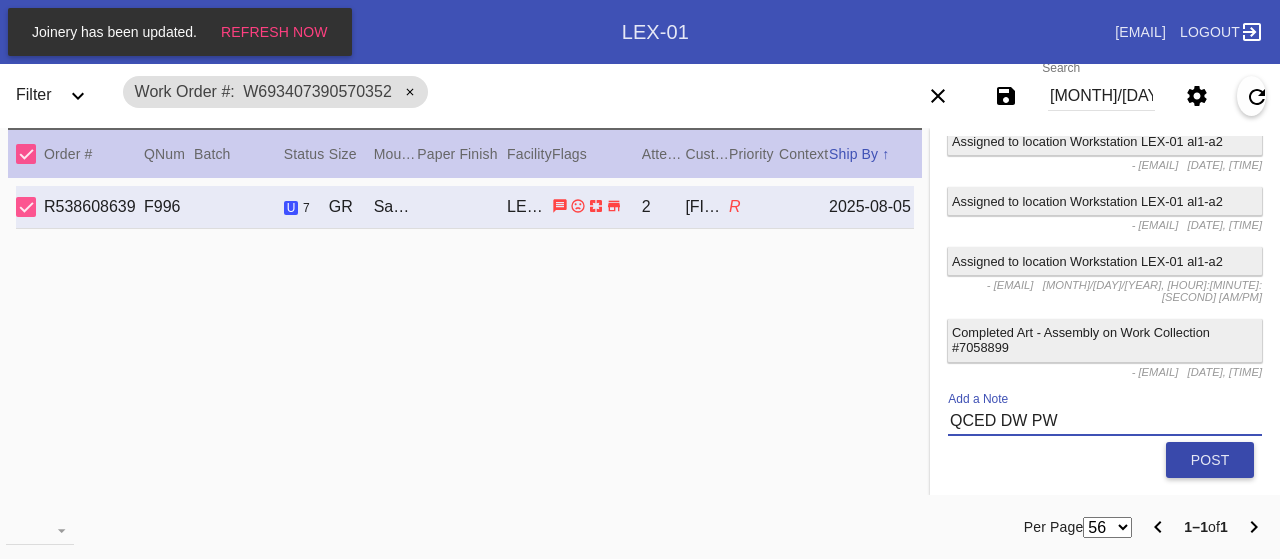 type on "QCED DW PW" 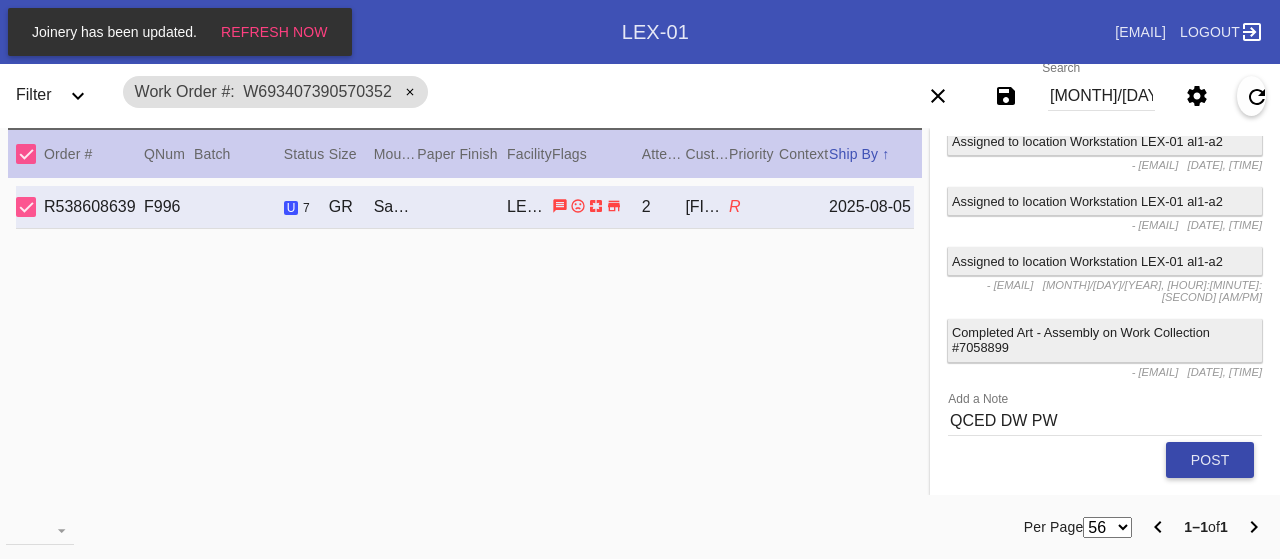 click on "Post" 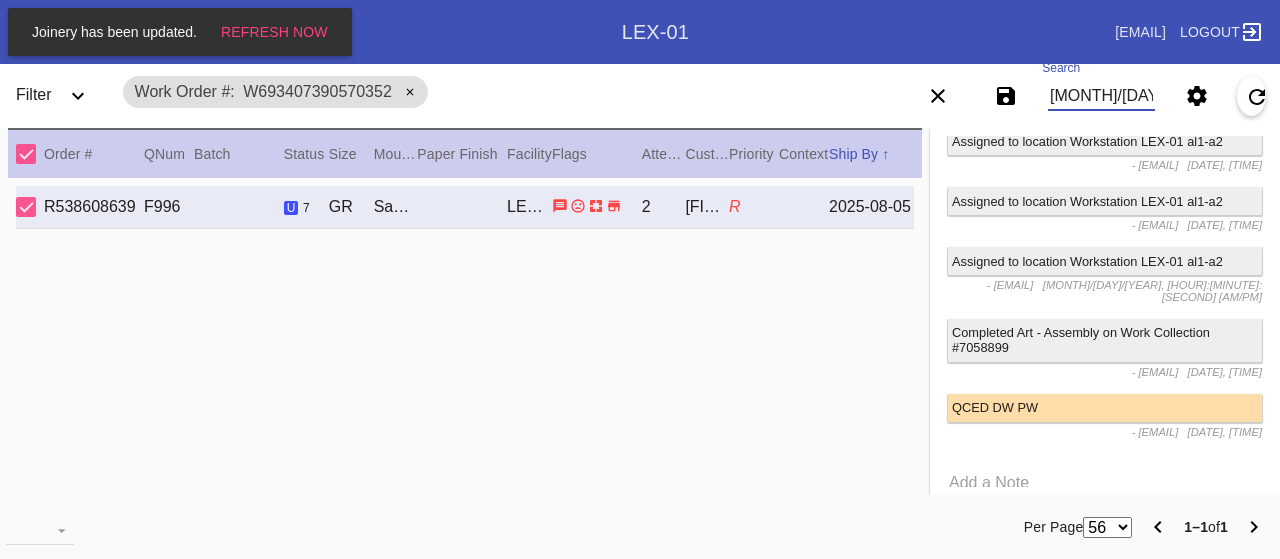 click on "w693407390570352" at bounding box center (1101, 96) 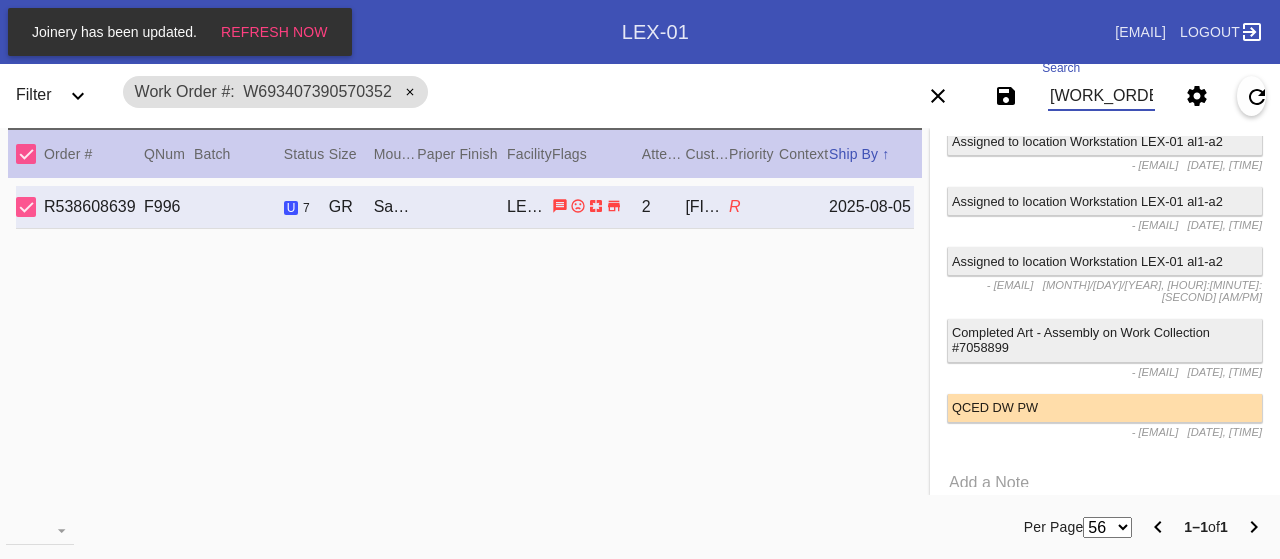 type on "w449246591852751" 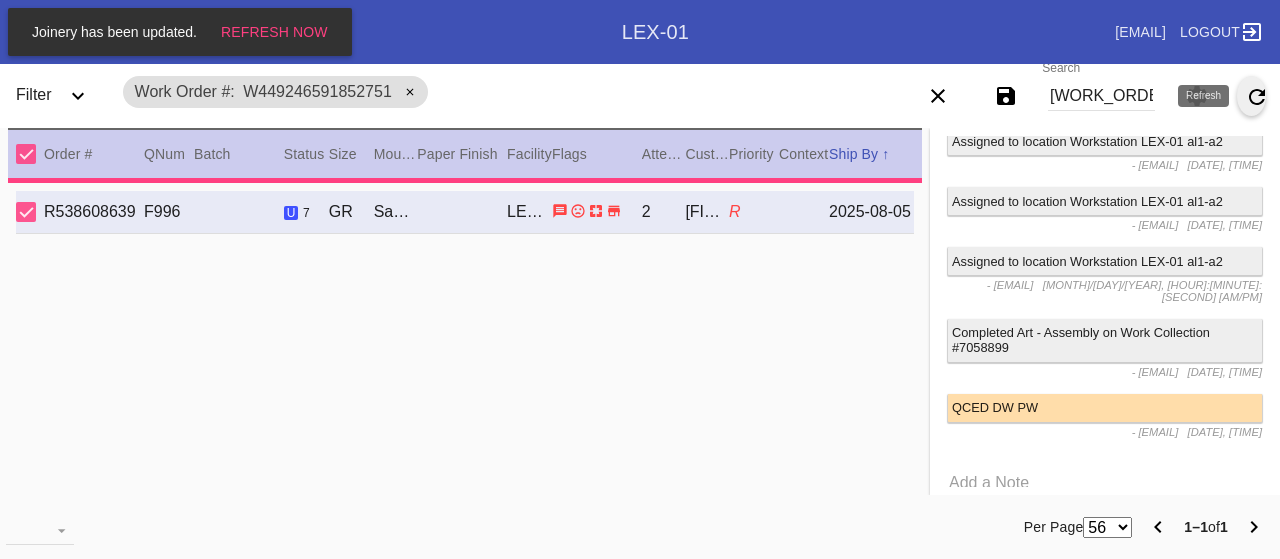type on "3.0" 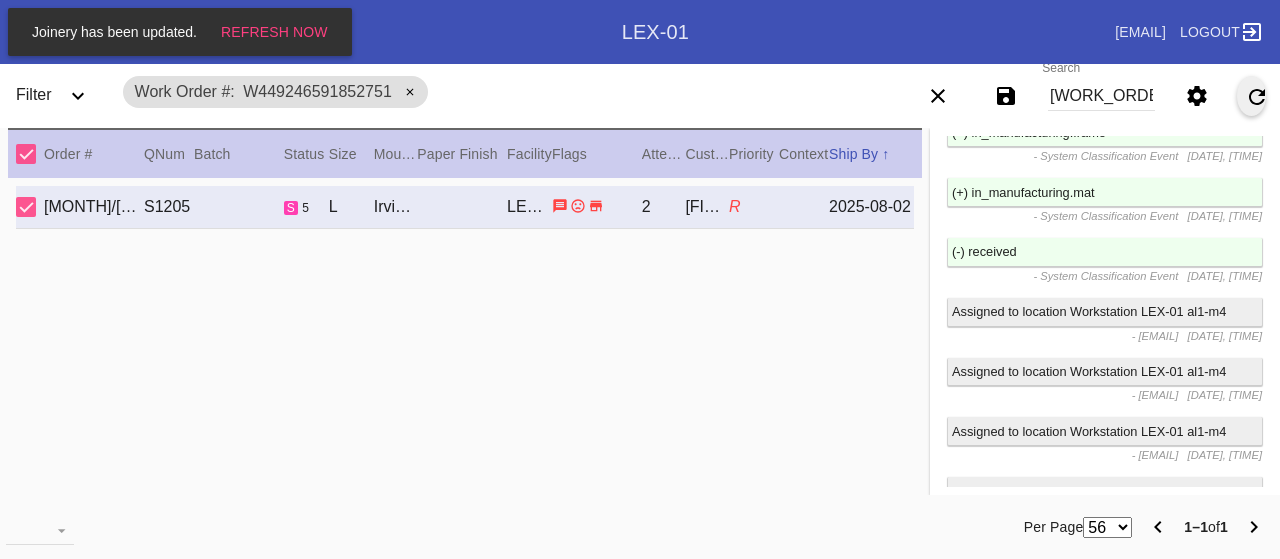 scroll, scrollTop: 3418, scrollLeft: 0, axis: vertical 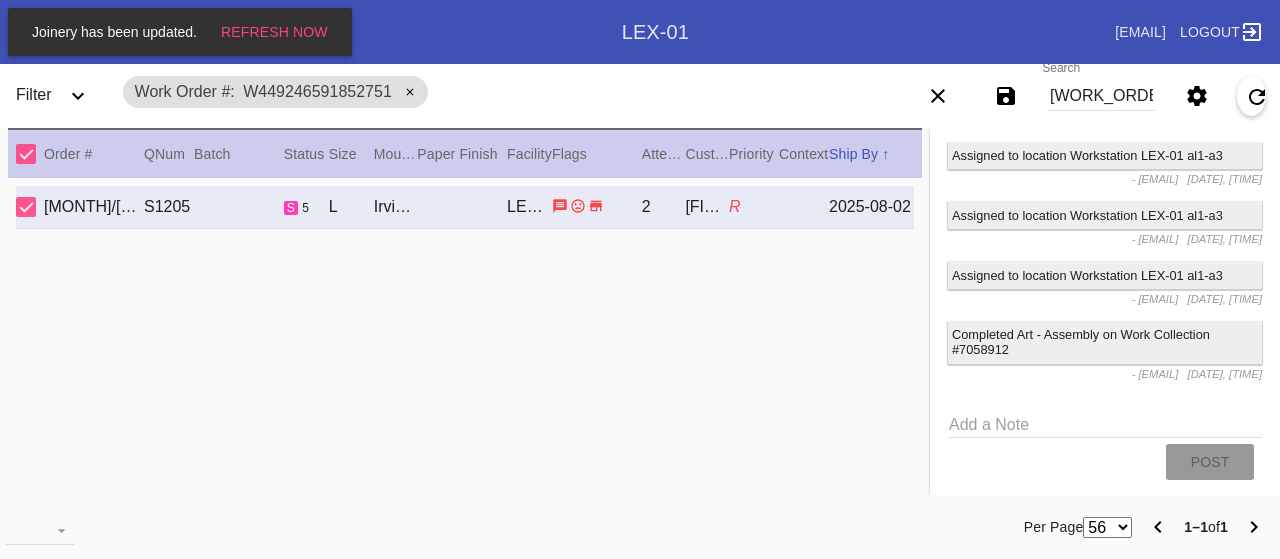 click on "Add a Note" at bounding box center [1105, 423] 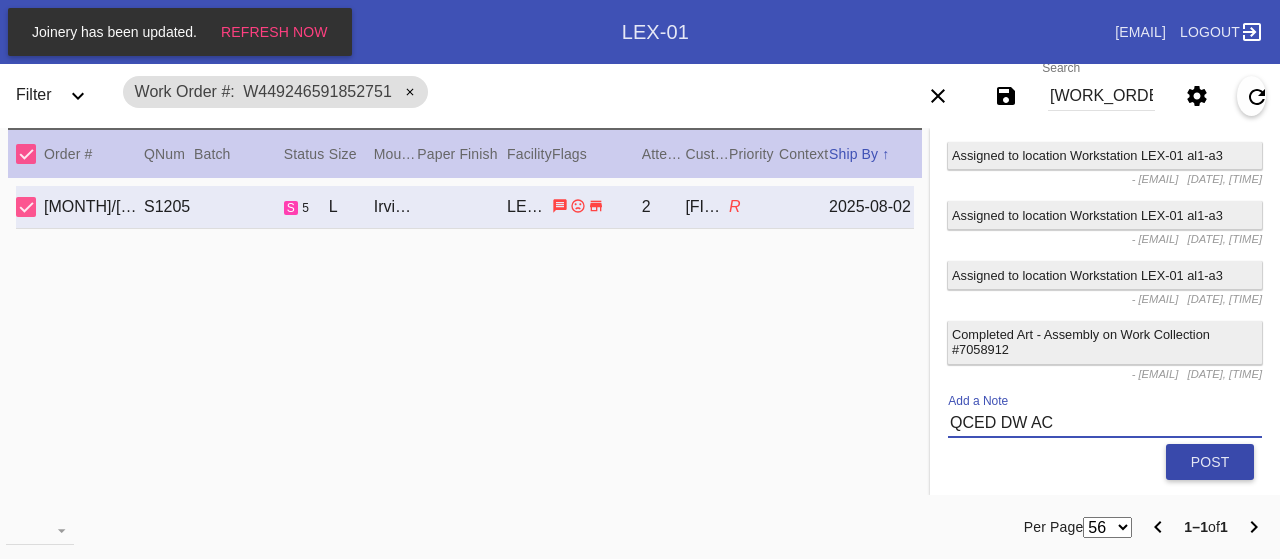 type on "QCED DW AC" 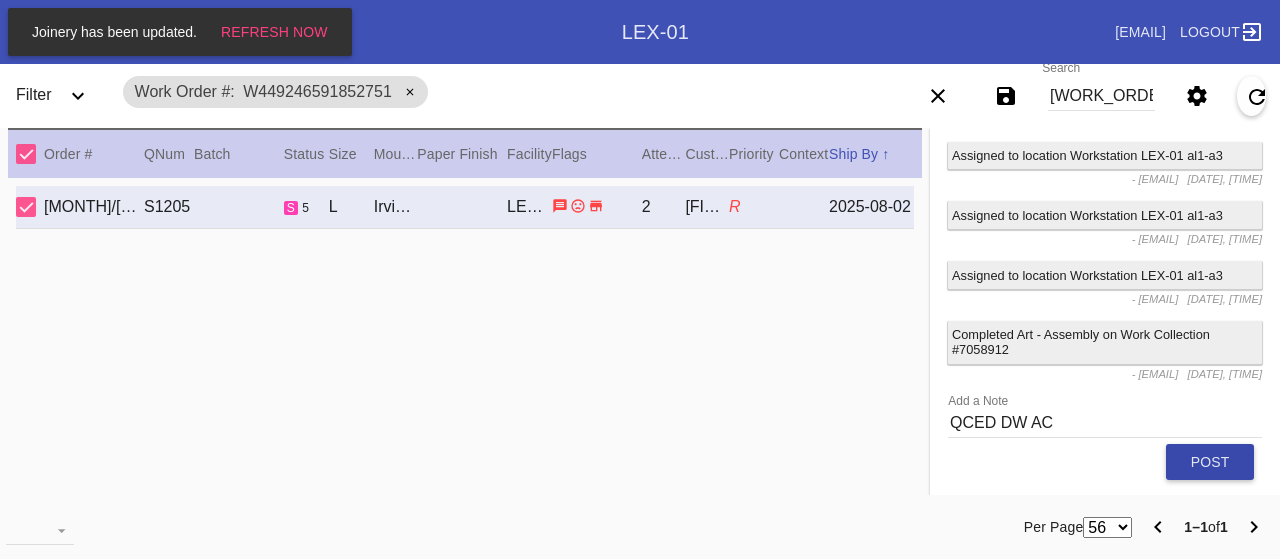 click on "Post" 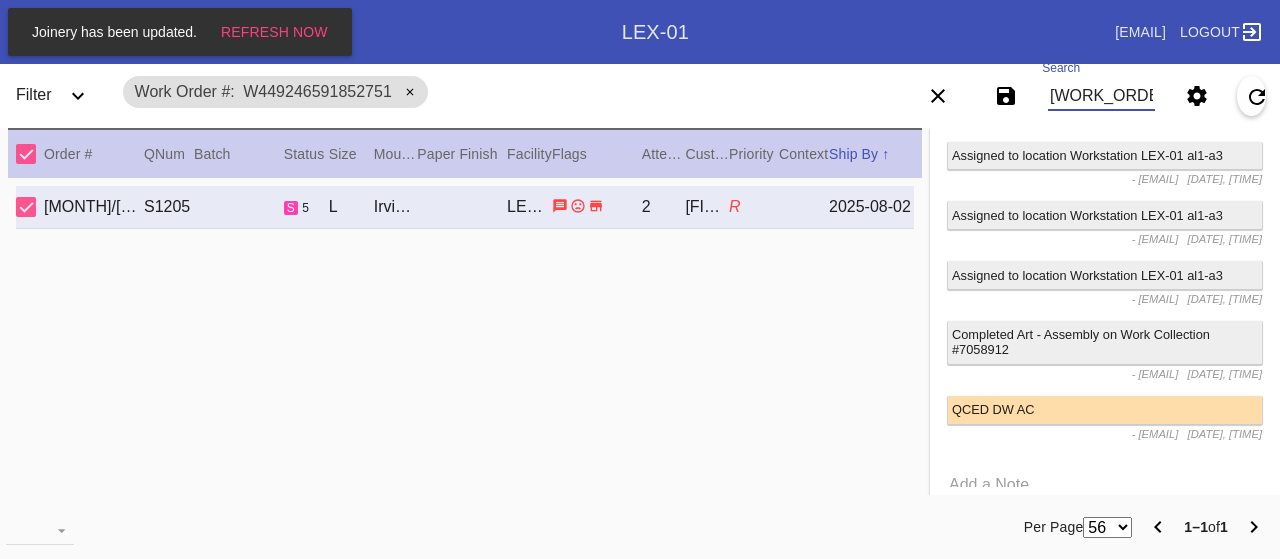 click on "w449246591852751" at bounding box center (1101, 96) 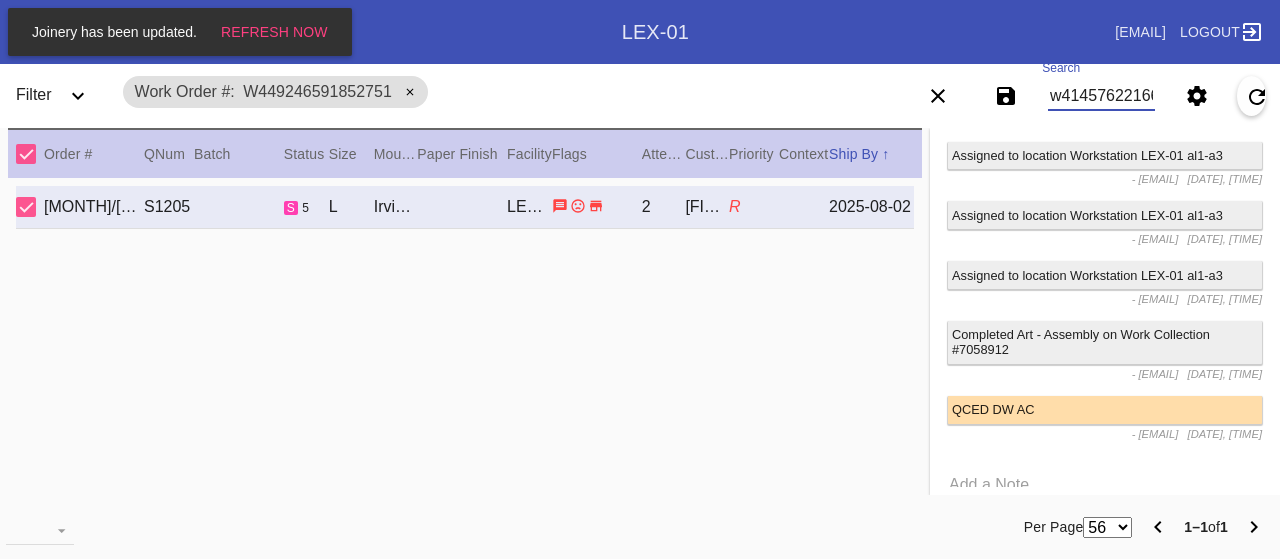 type on "w414576221661577" 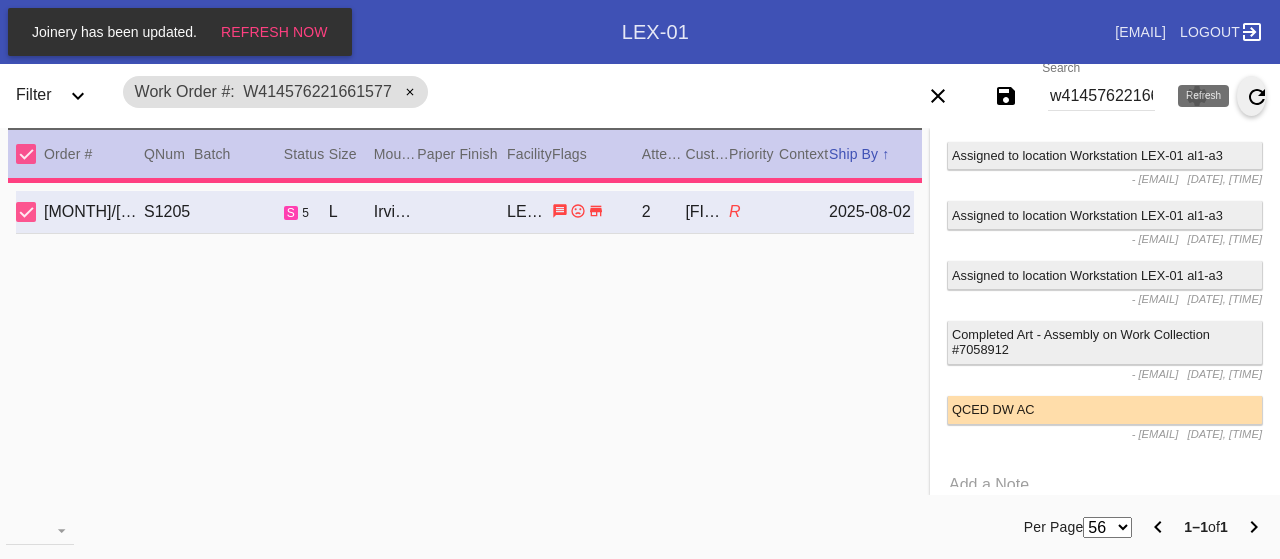 type on "1.5" 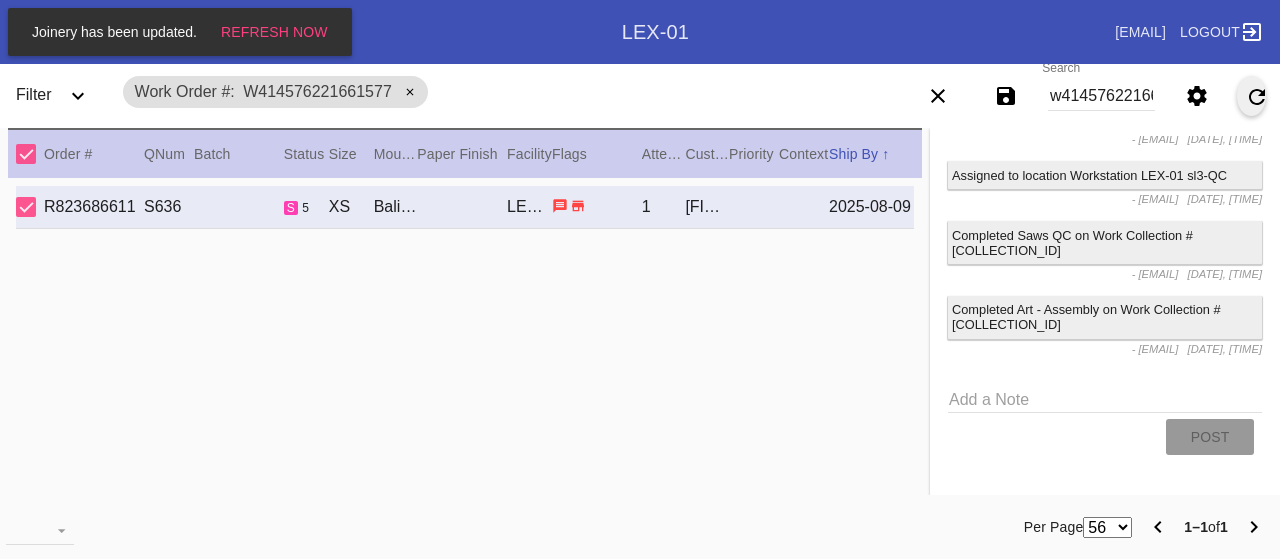scroll, scrollTop: 3893, scrollLeft: 0, axis: vertical 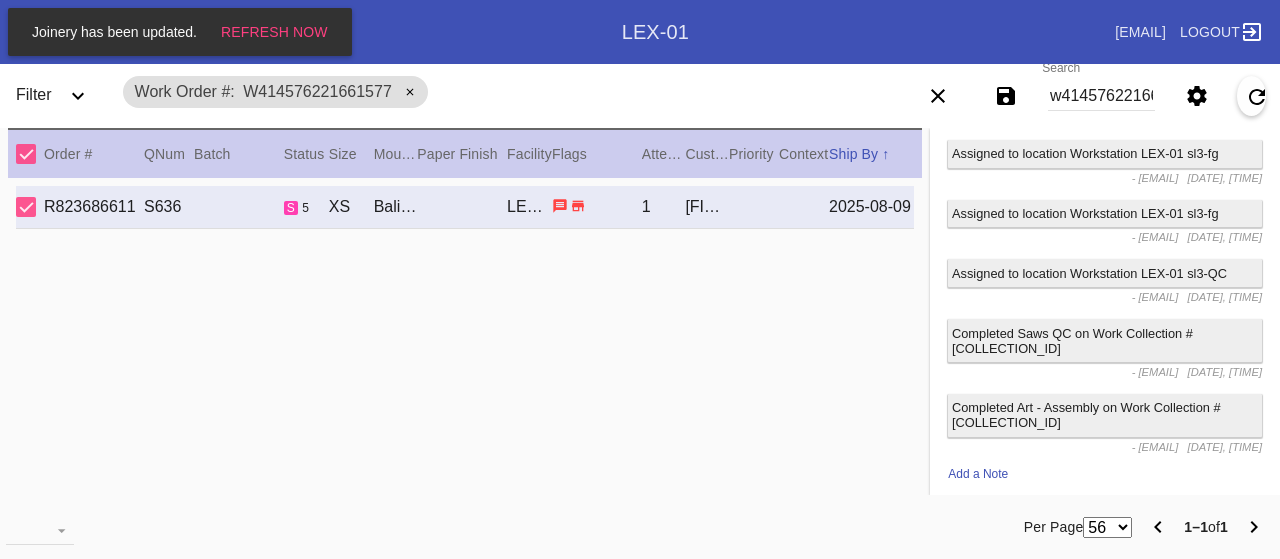 click on "Add a Note" at bounding box center (1105, 496) 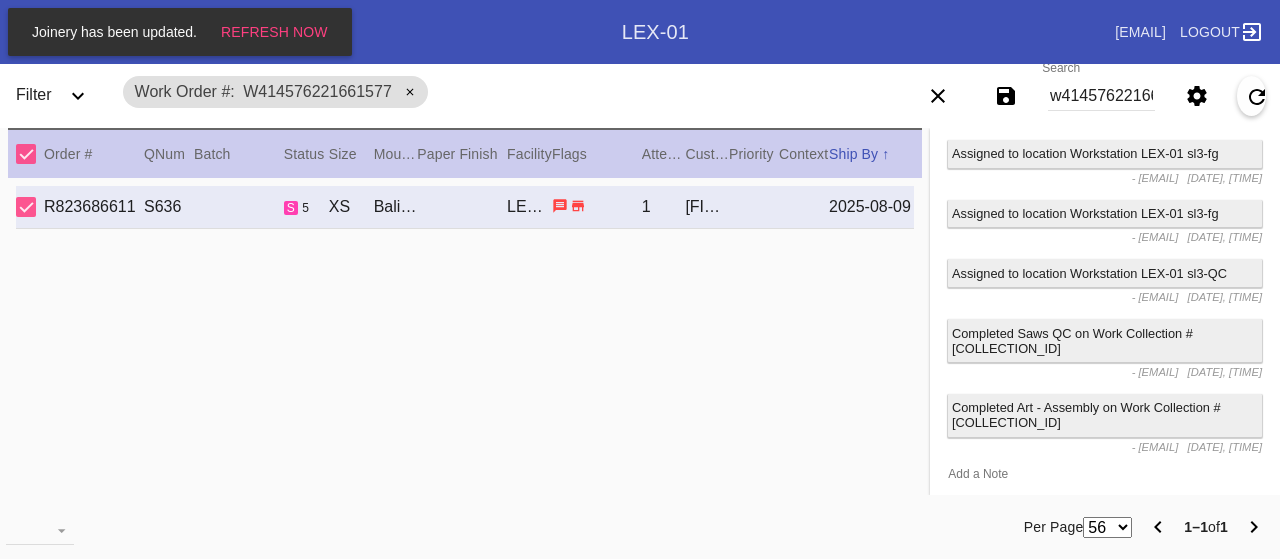 click on "Post" 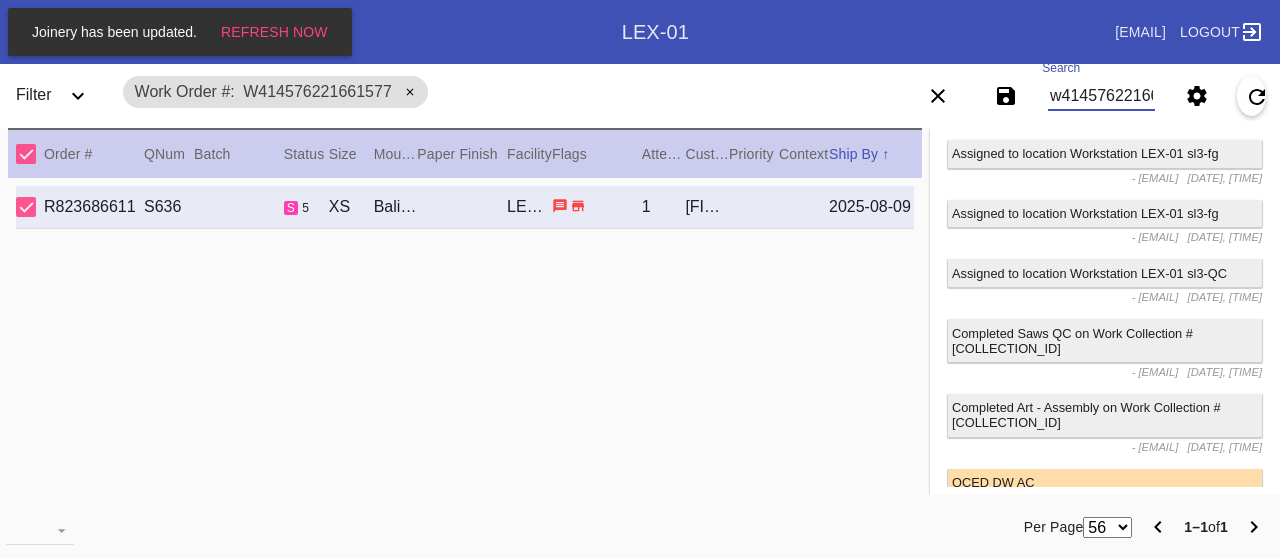 click on "w414576221661577" at bounding box center (1101, 96) 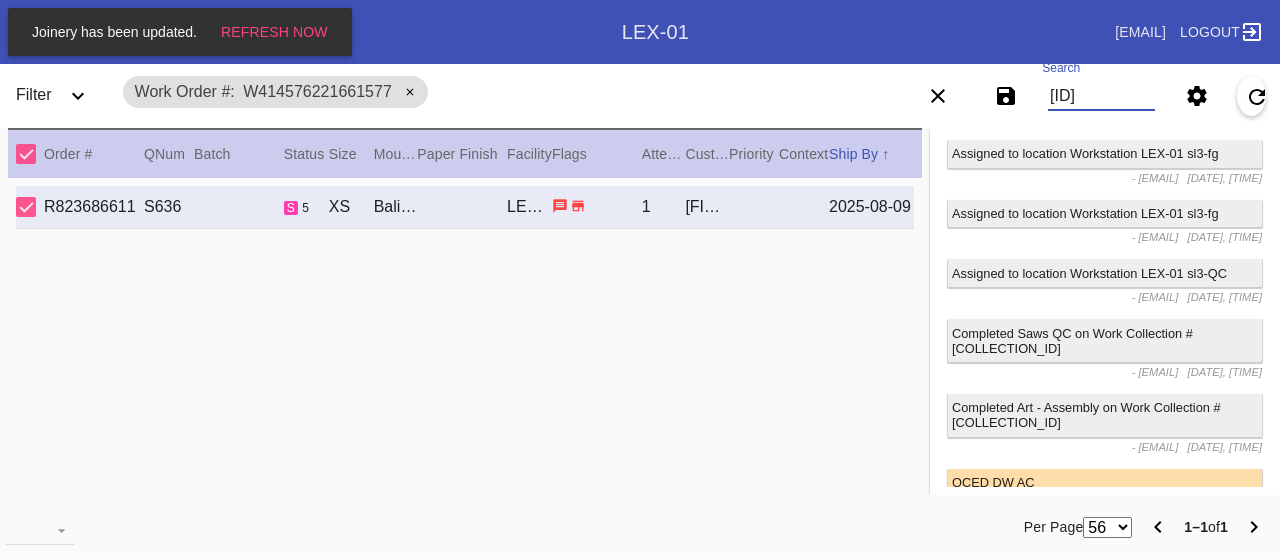 type on "w937931007338961" 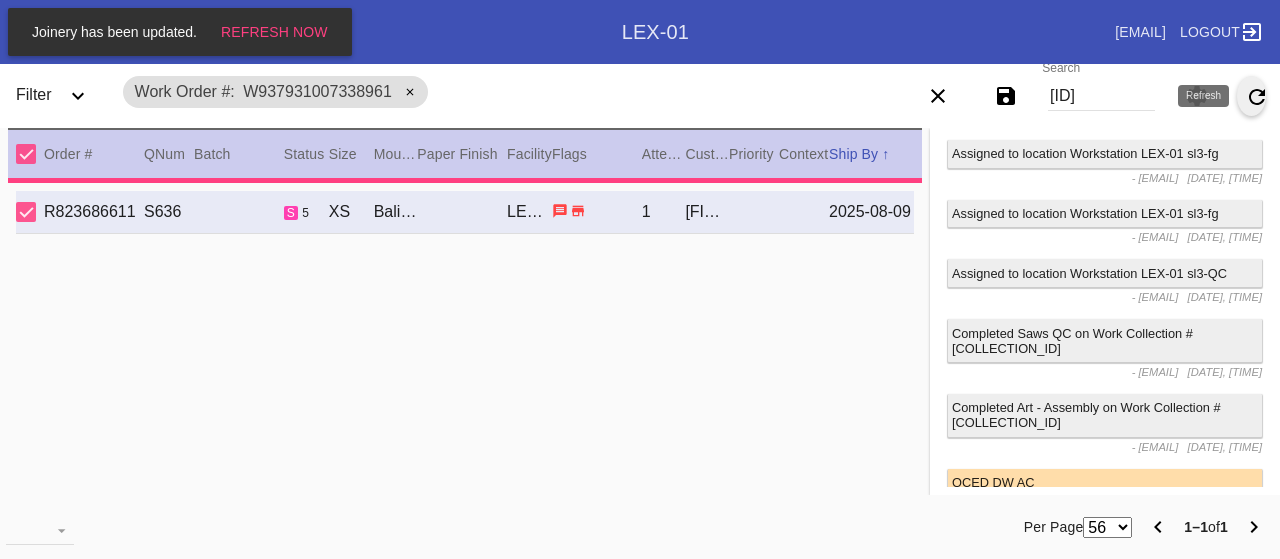 type on "4.0" 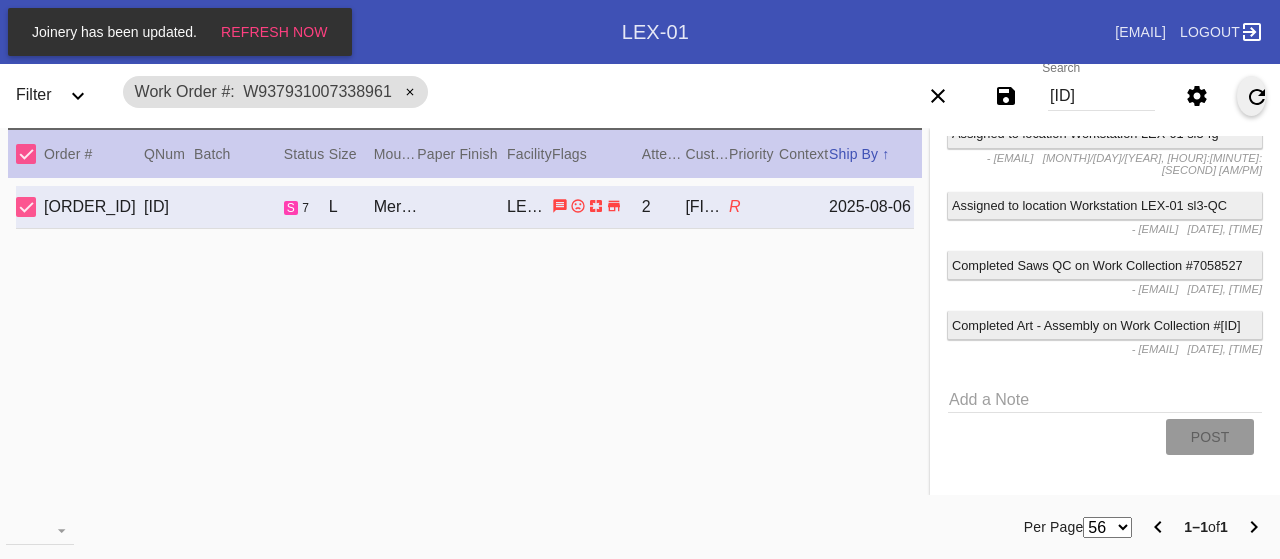 scroll, scrollTop: 3154, scrollLeft: 0, axis: vertical 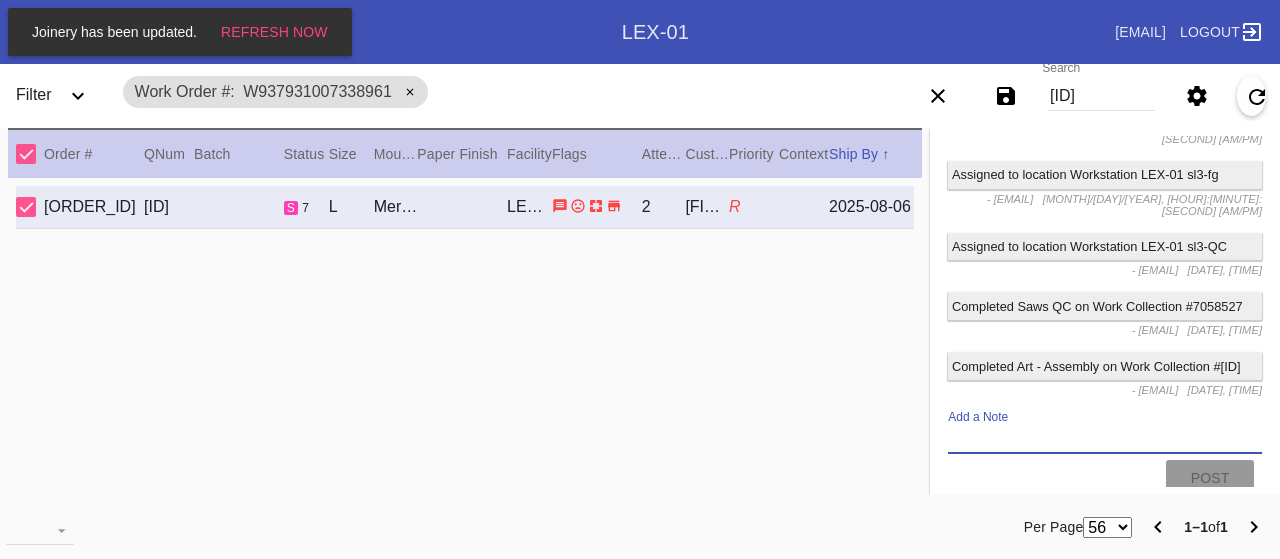 click on "Add a Note" at bounding box center (1105, 439) 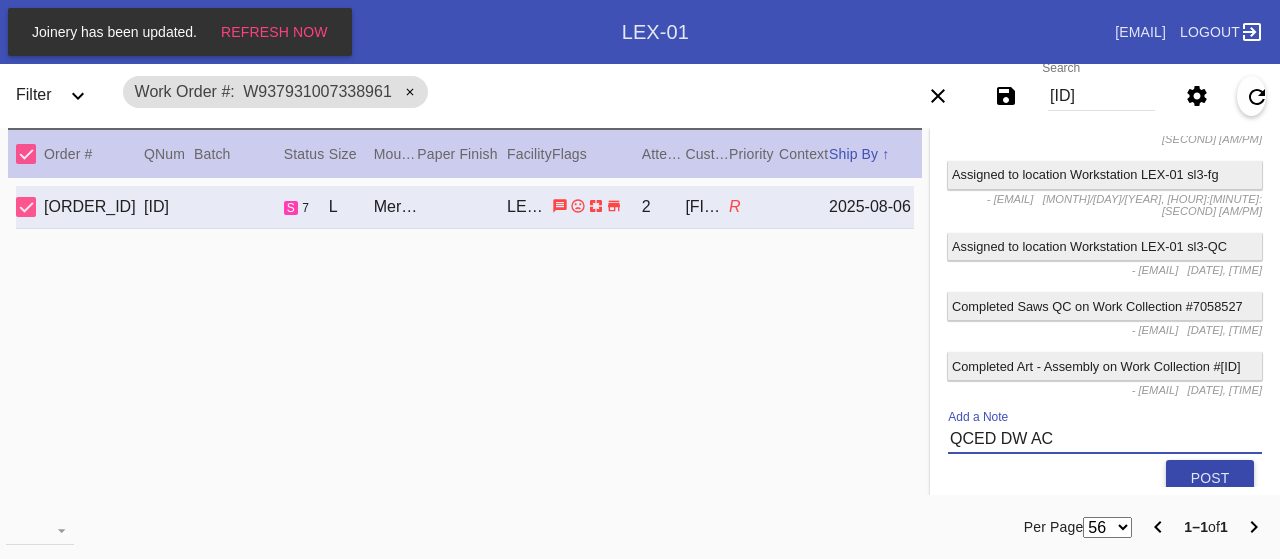 type on "QCED DW AC" 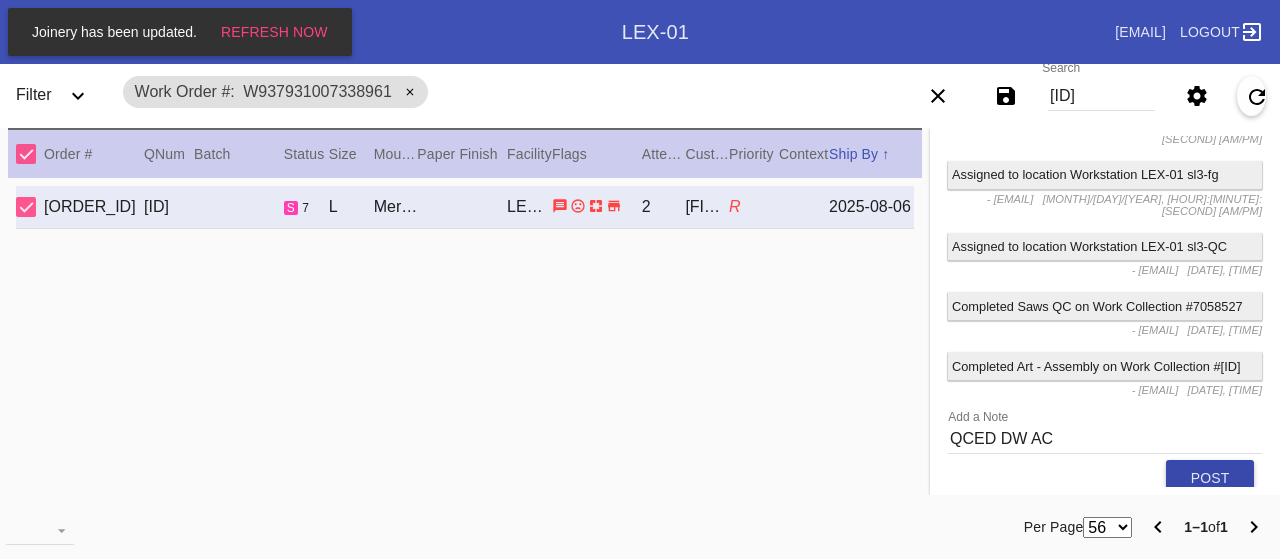 click on "Post" 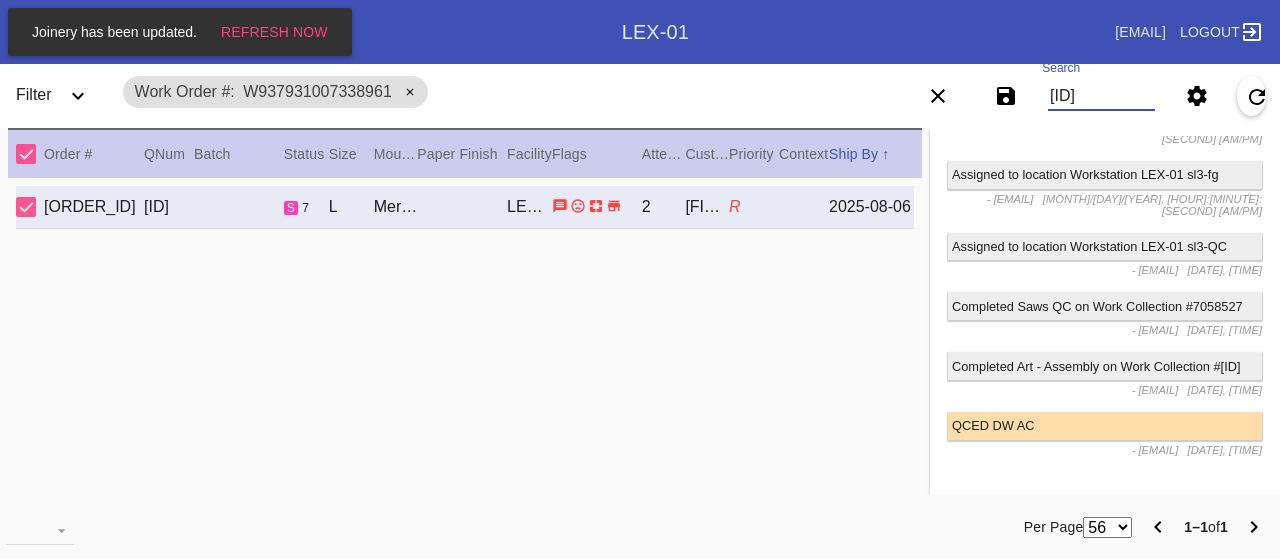 click on "w937931007338961" at bounding box center [1101, 96] 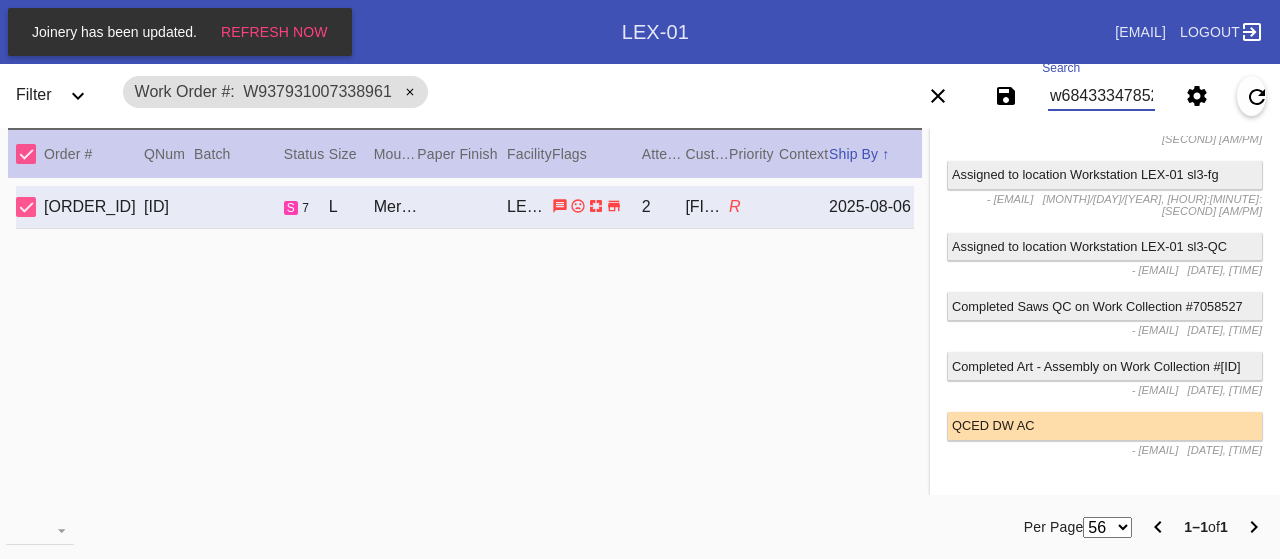 type on "w684333478522287" 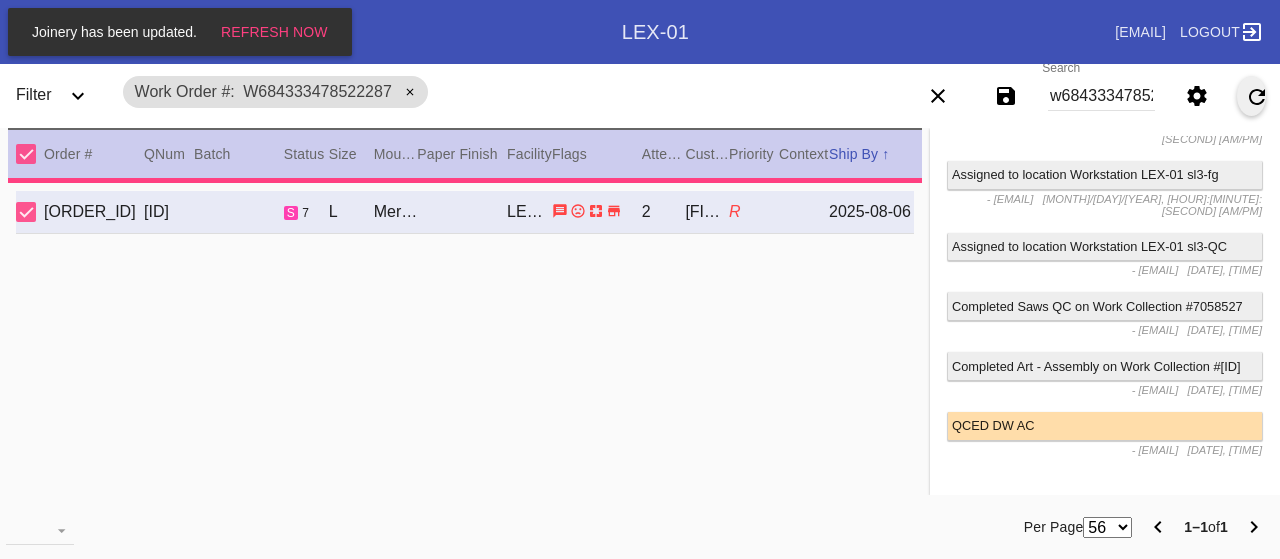 type on "roll marks, tear on right middle, holes in corners, creases, specks" 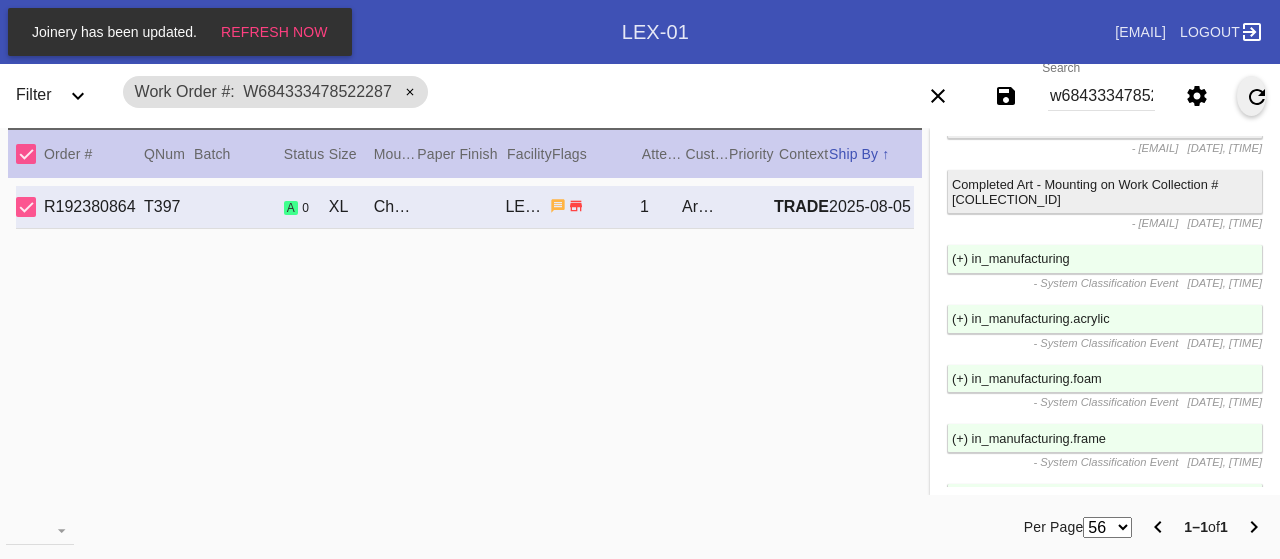 scroll, scrollTop: 5383, scrollLeft: 0, axis: vertical 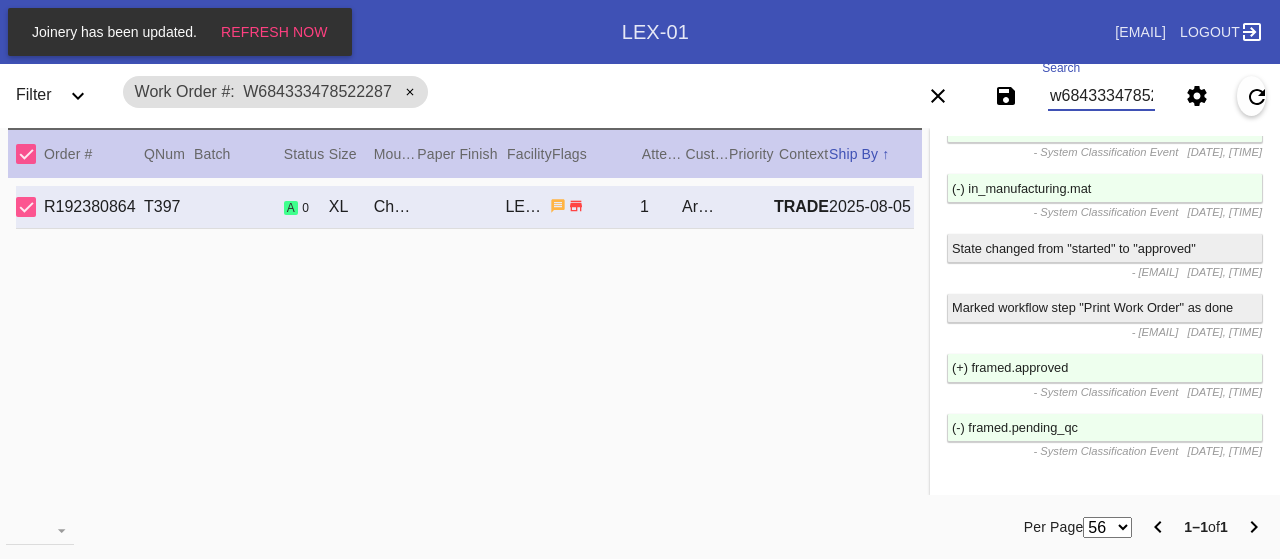 click on "w684333478522287" at bounding box center [1101, 96] 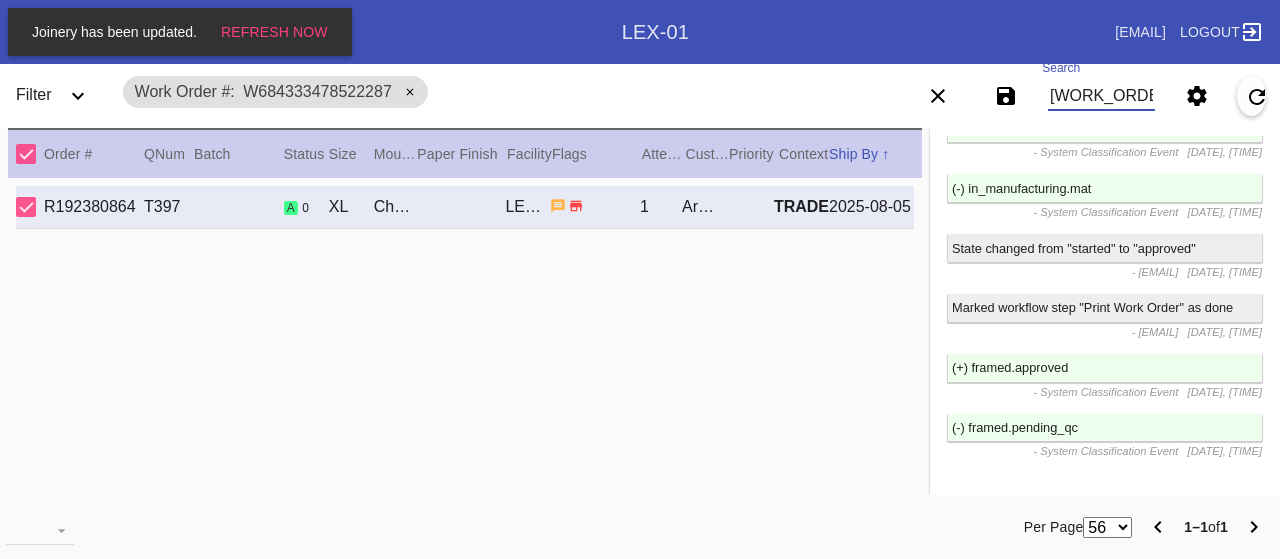 type on "w124284610085557" 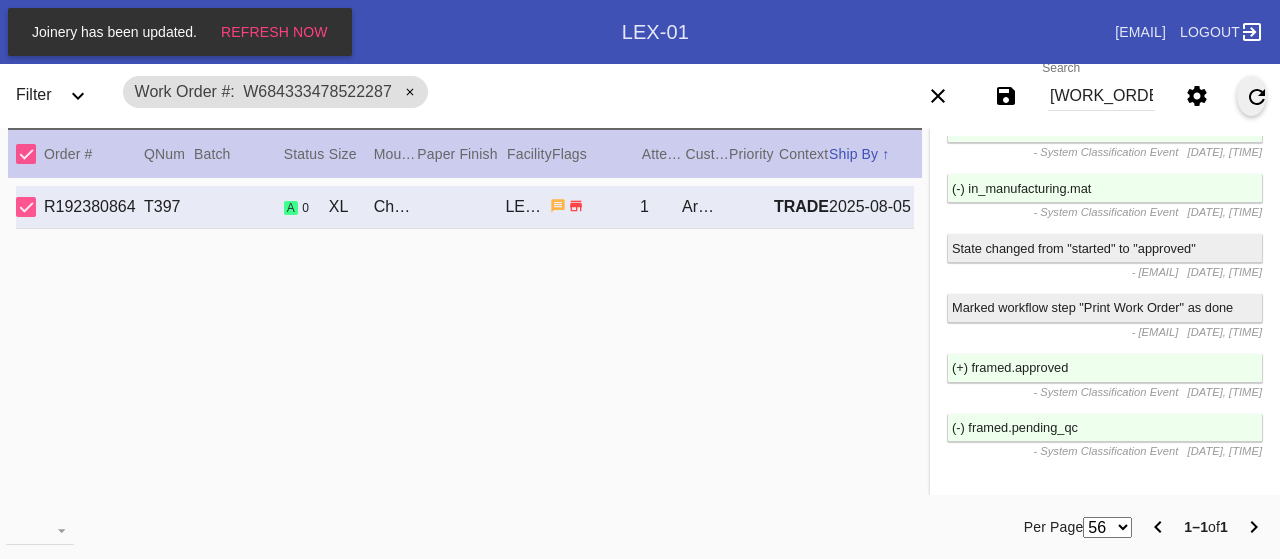 scroll, scrollTop: 0, scrollLeft: 0, axis: both 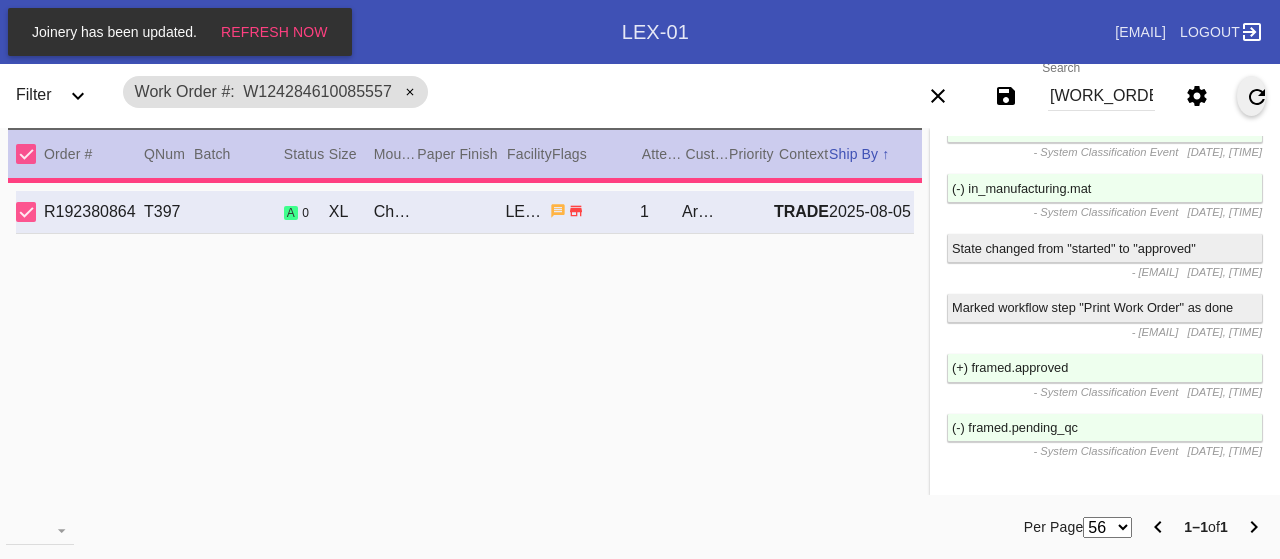 type 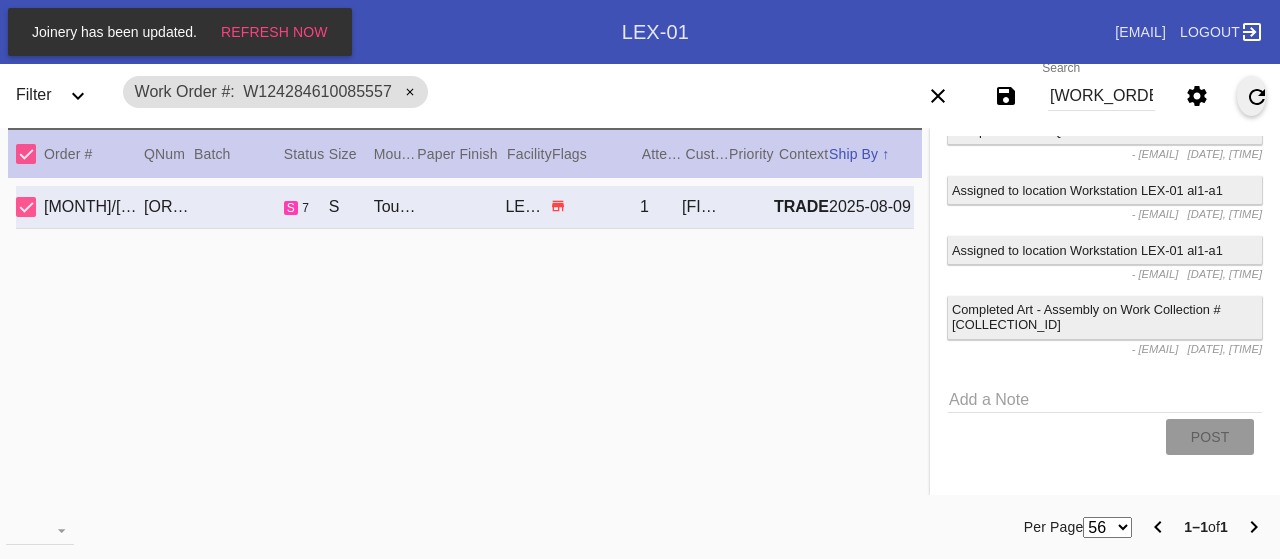 scroll, scrollTop: 3849, scrollLeft: 0, axis: vertical 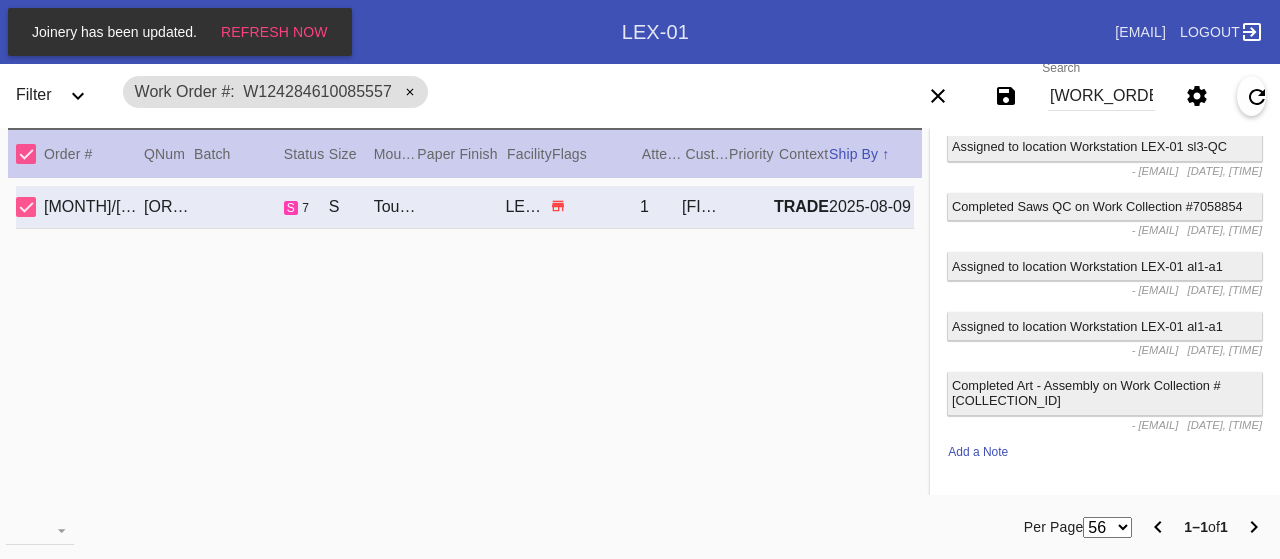 click on "Add a Note" at bounding box center [1105, 474] 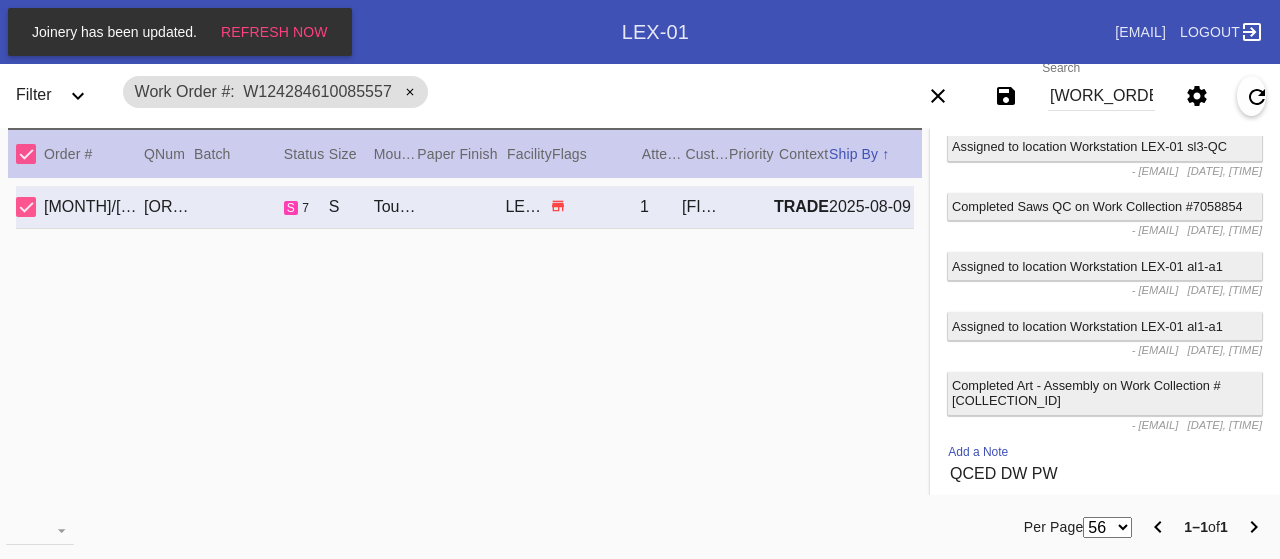 type on "QCED DW PW" 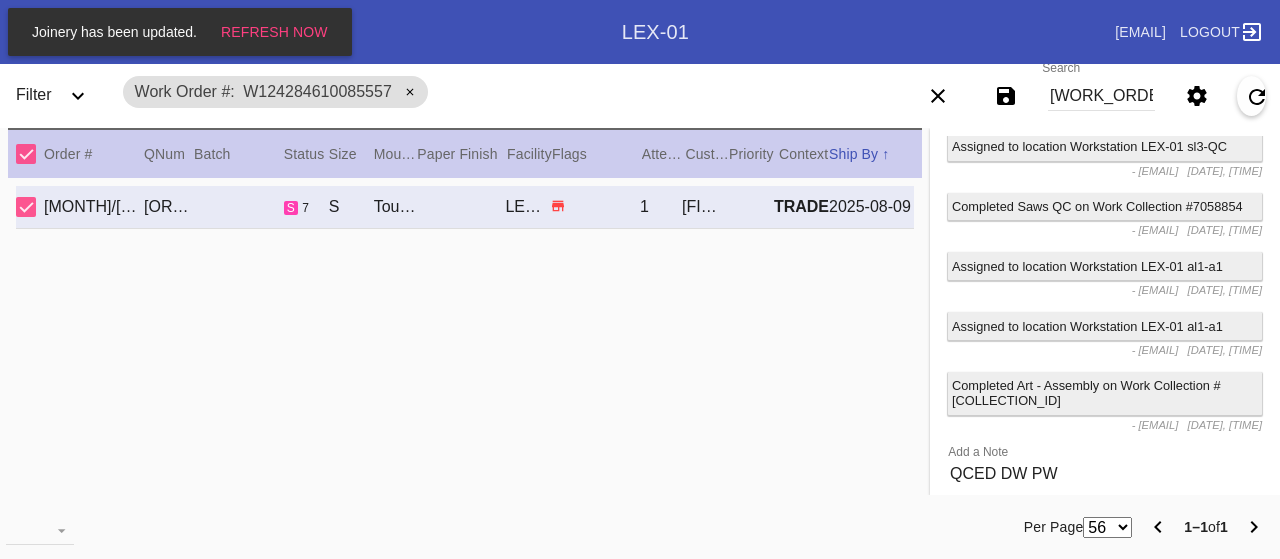 click on "Post" 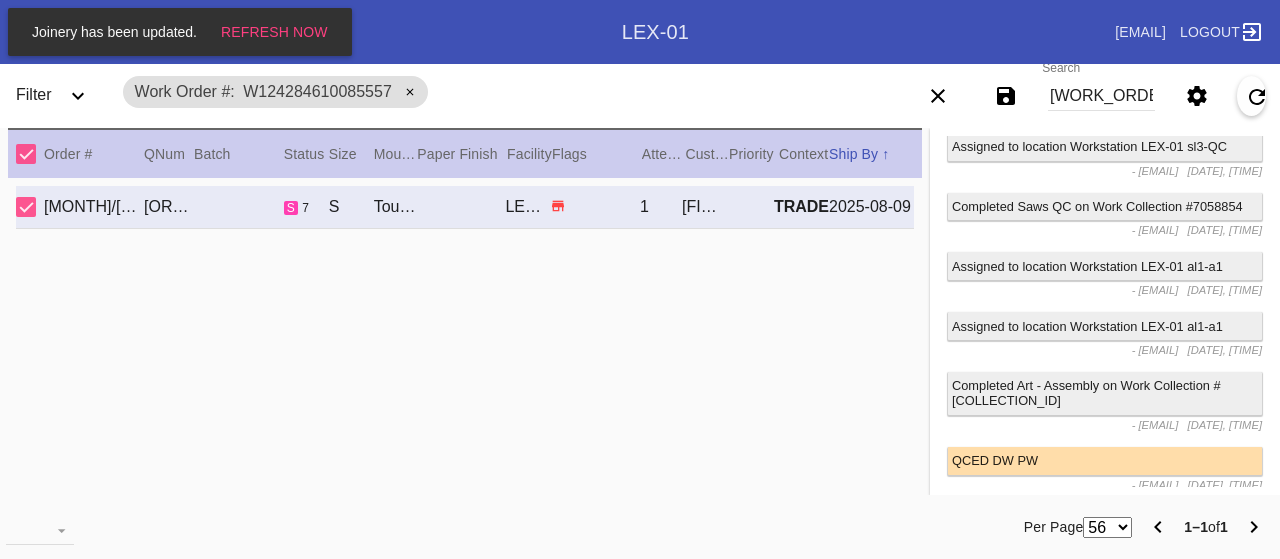 click on "w124284610085557" at bounding box center (1101, 96) 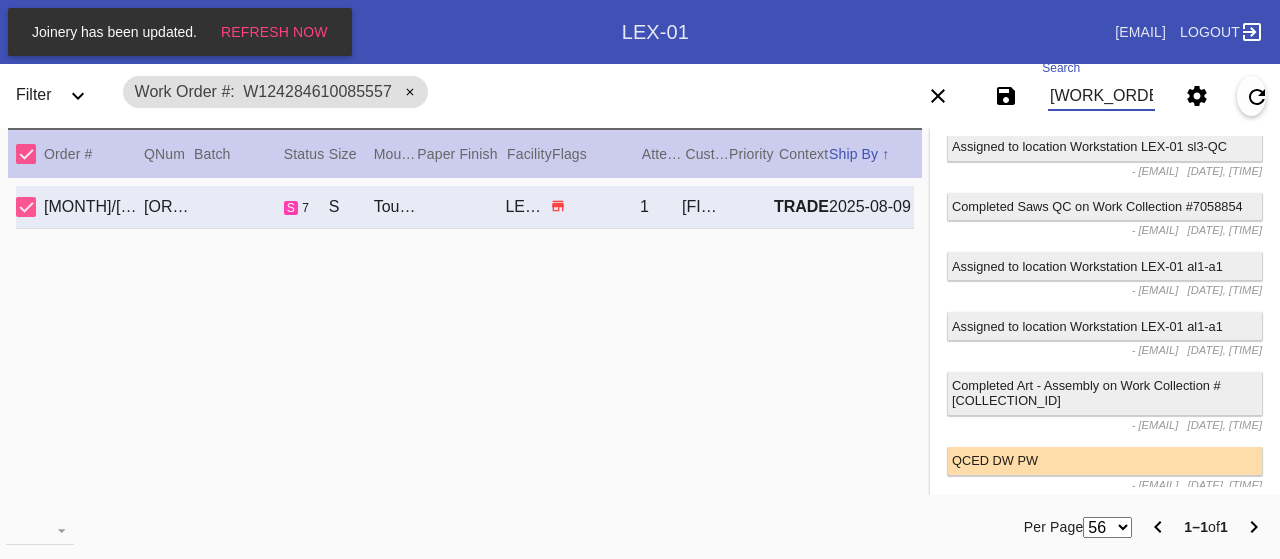 click on "w124284610085557" at bounding box center (1101, 96) 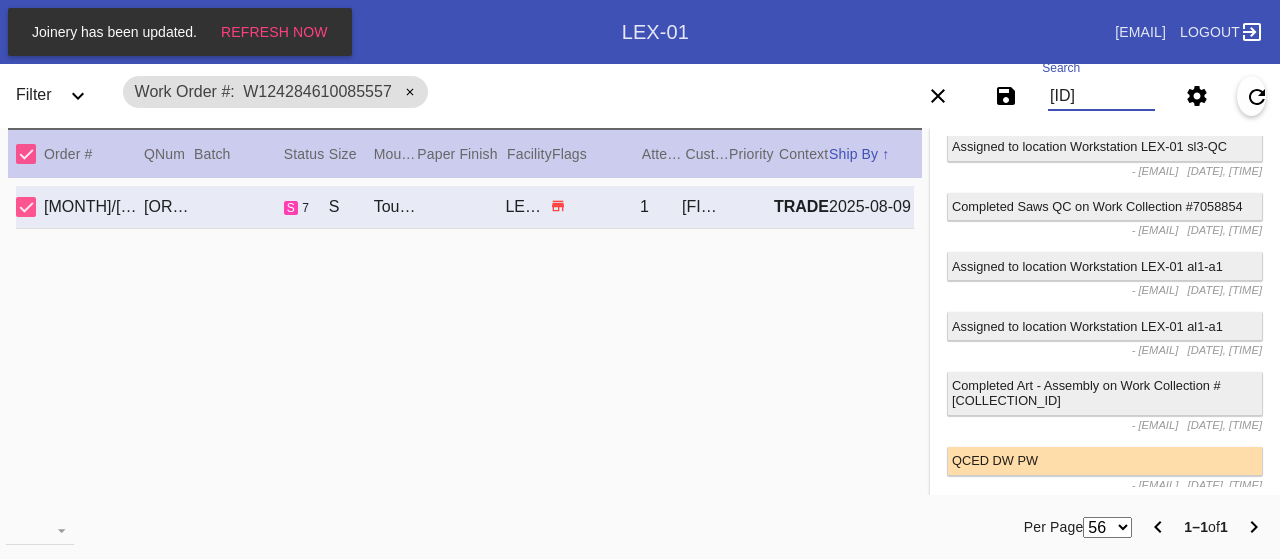 type on "w154968033763820" 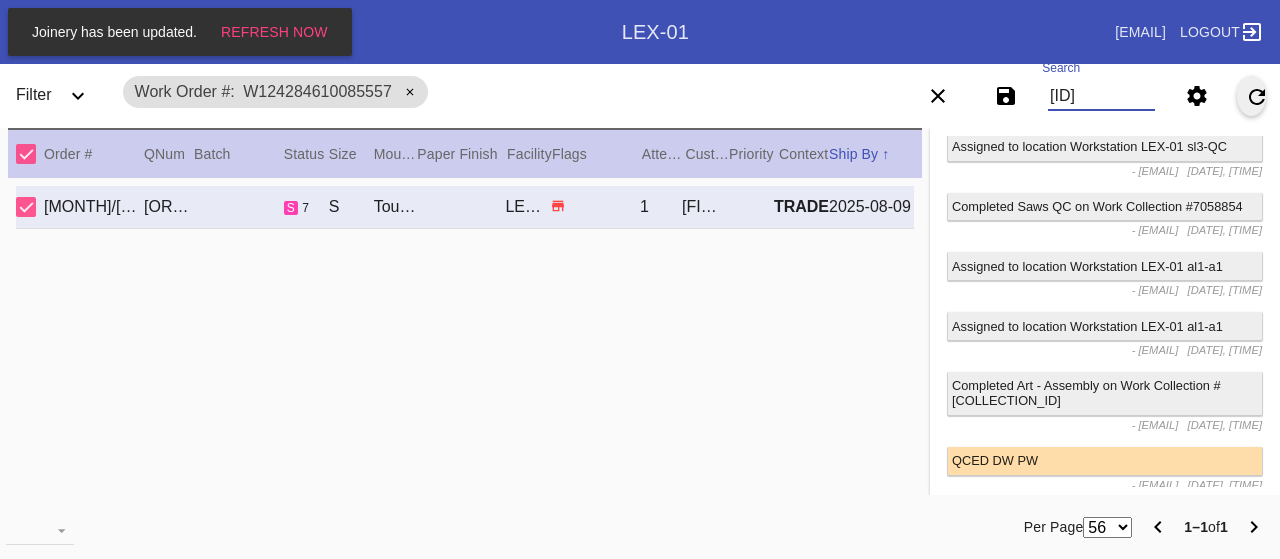 scroll, scrollTop: 0, scrollLeft: 0, axis: both 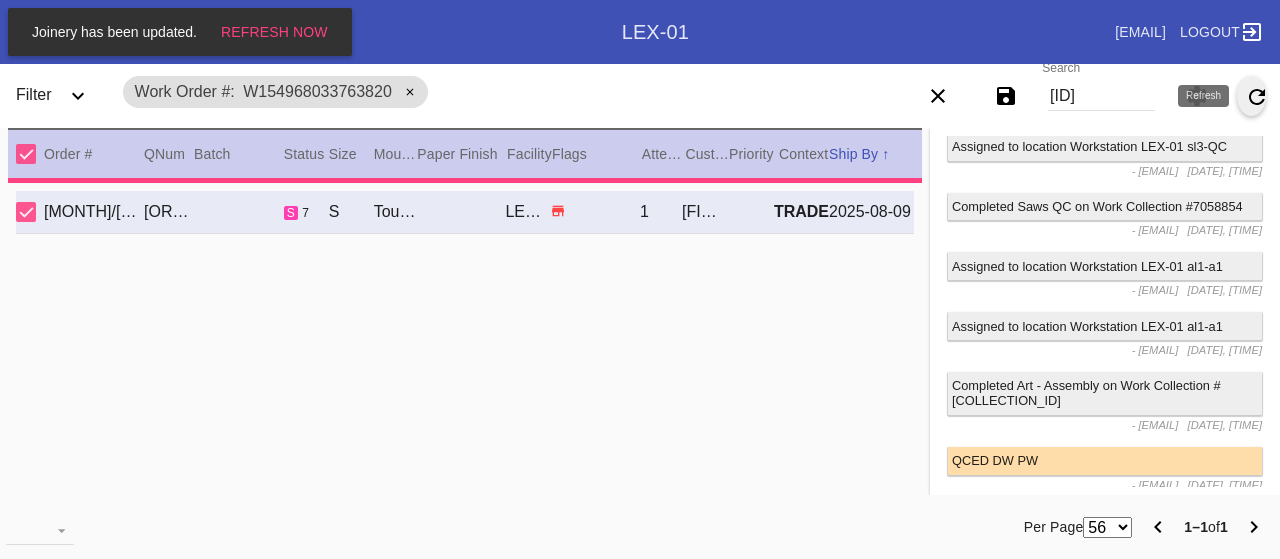 type on "2.5" 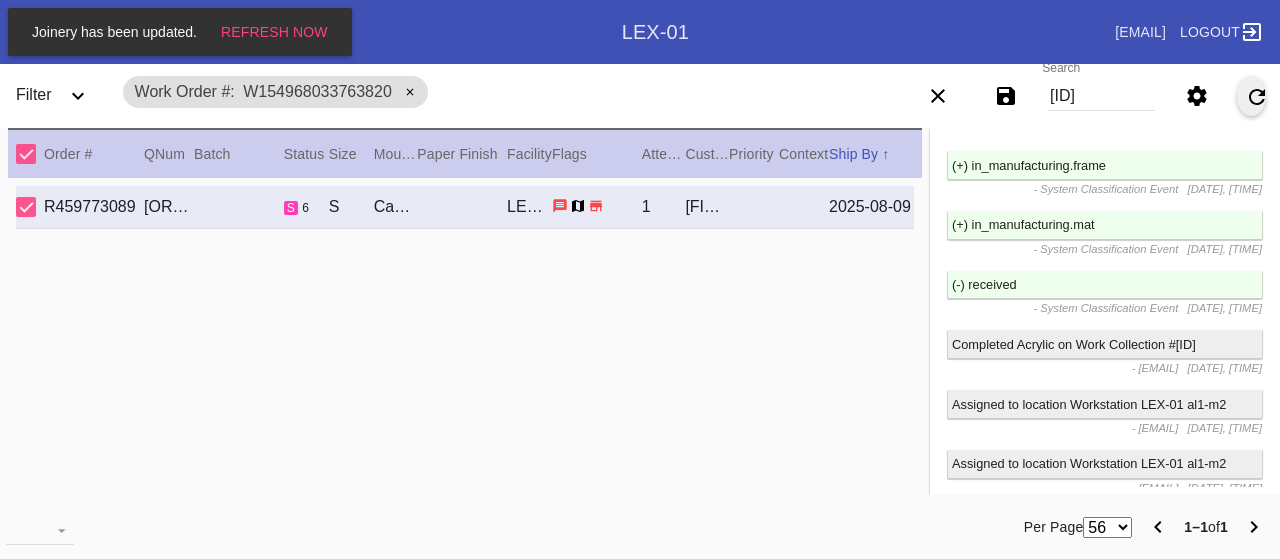 scroll, scrollTop: 3849, scrollLeft: 0, axis: vertical 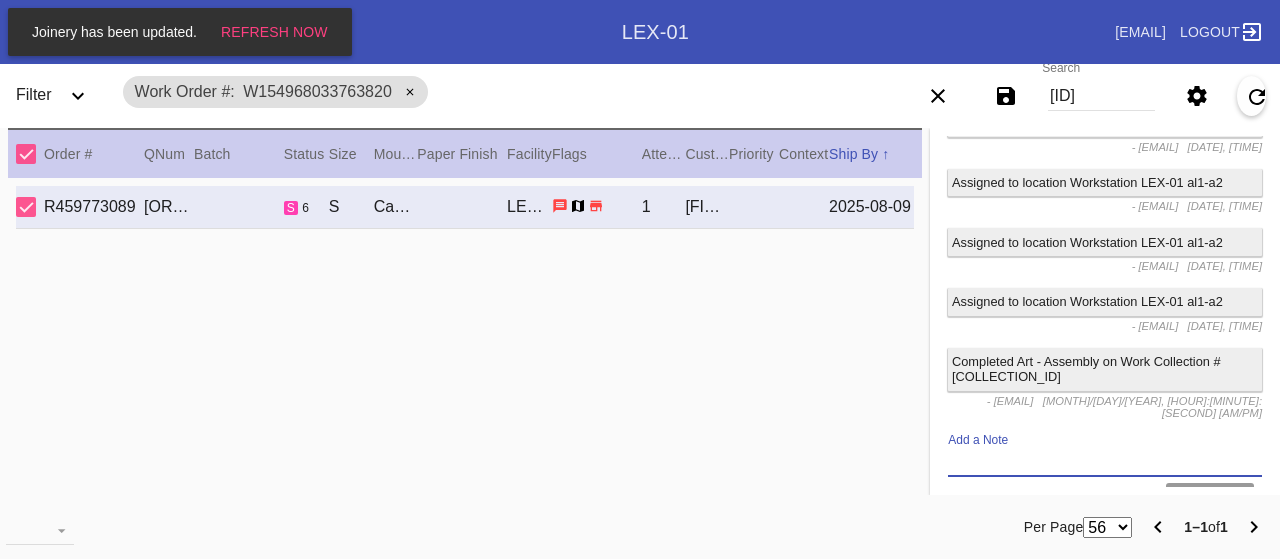 click on "Add a Note" at bounding box center (1105, 462) 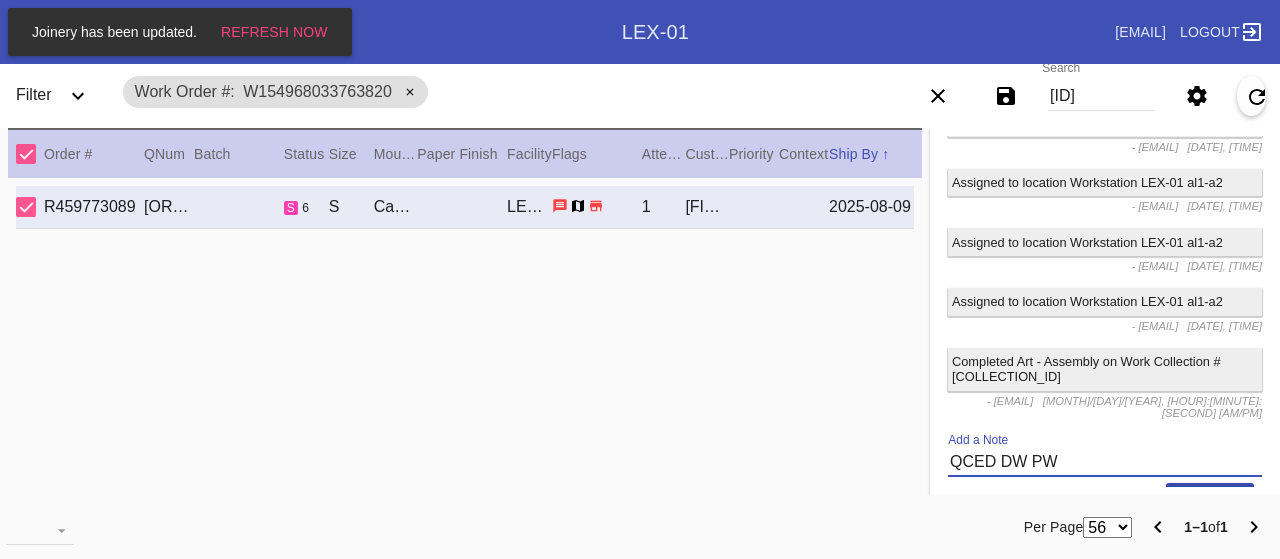type on "QCED DW PW" 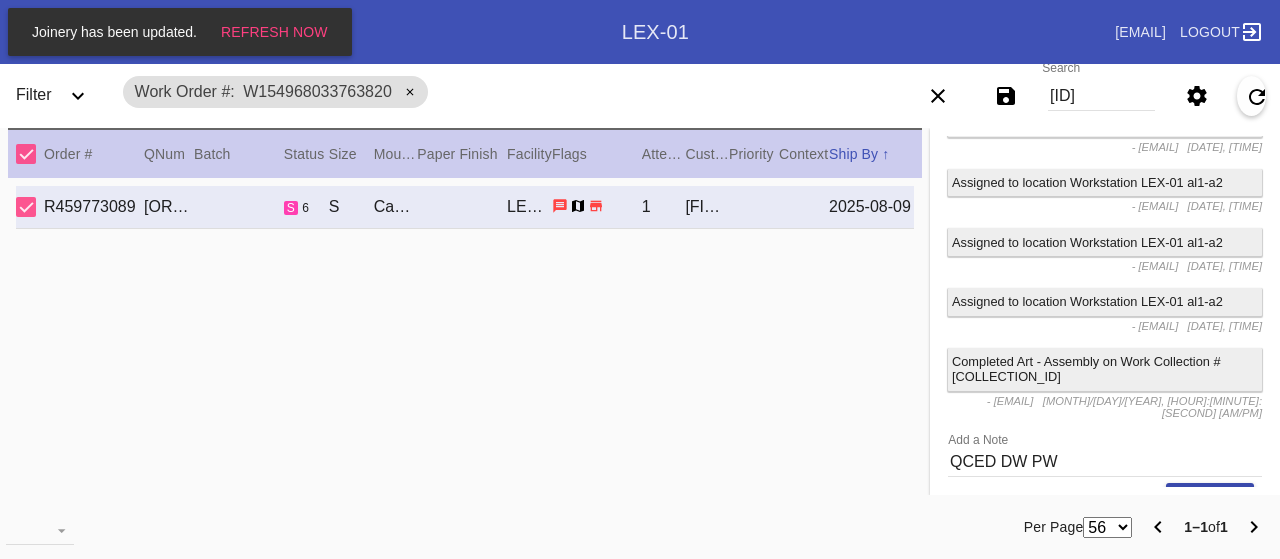 click on "Post" 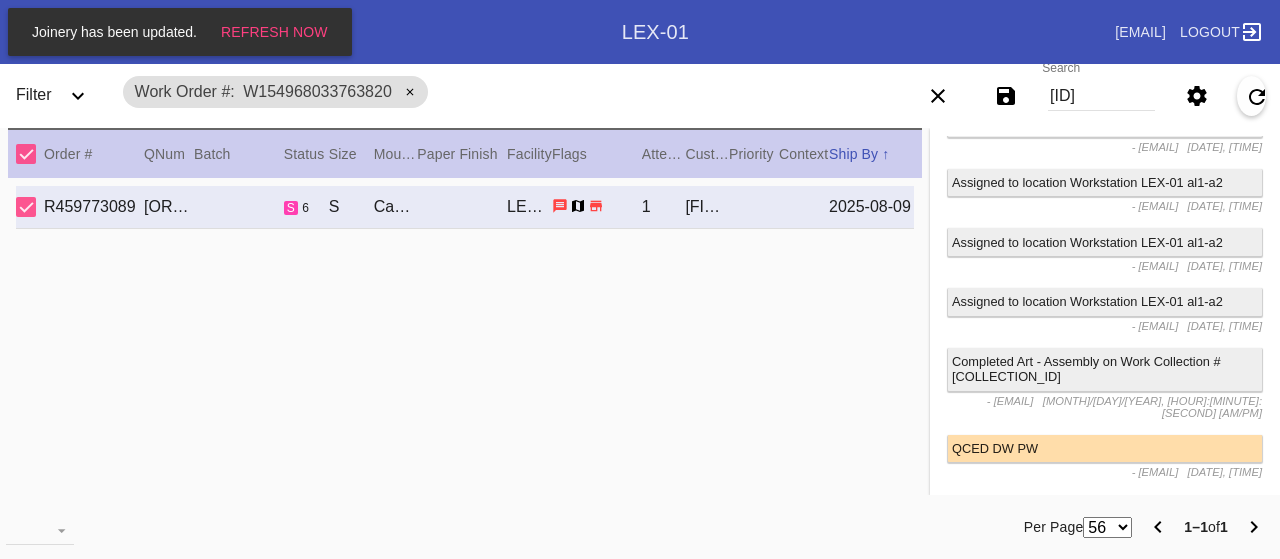 click on "w154968033763820" at bounding box center [1101, 96] 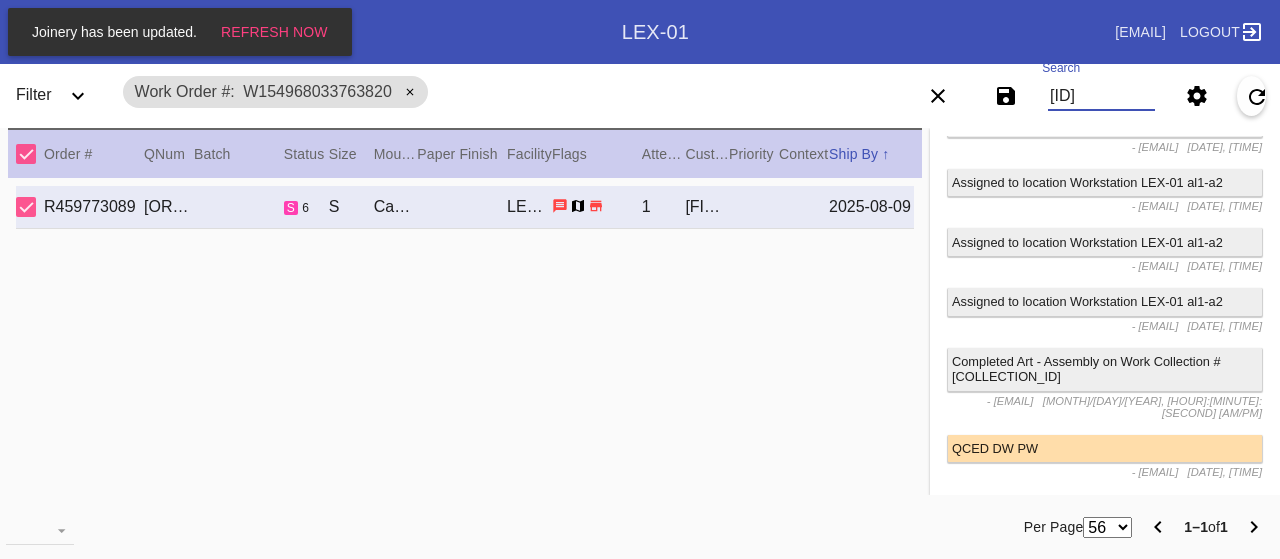 click on "w154968033763820" at bounding box center [1101, 96] 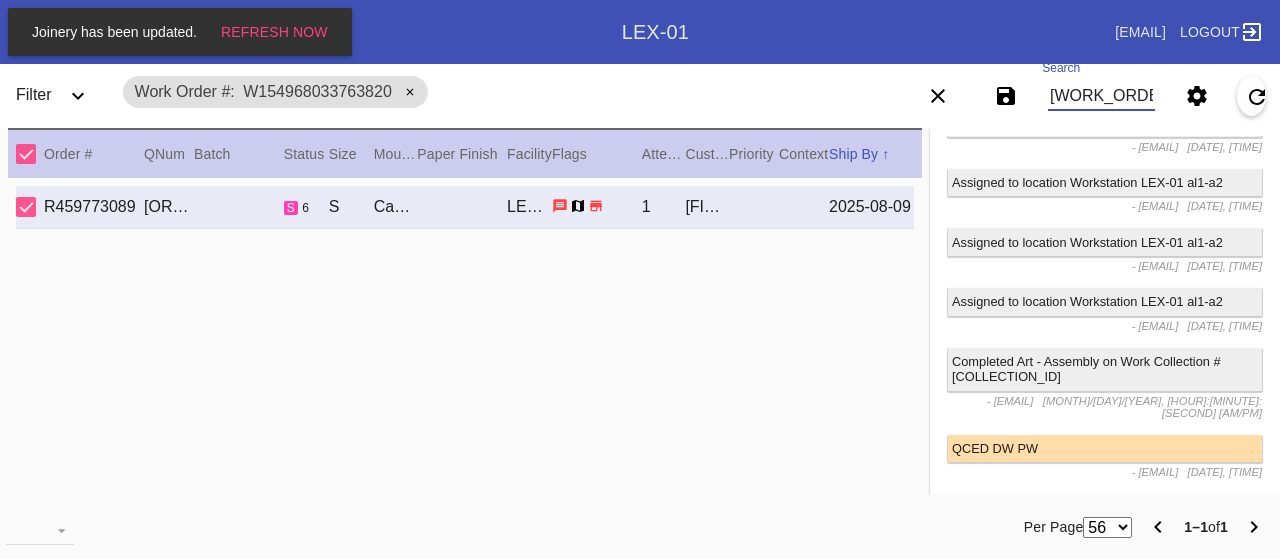 type on "w465535646594710" 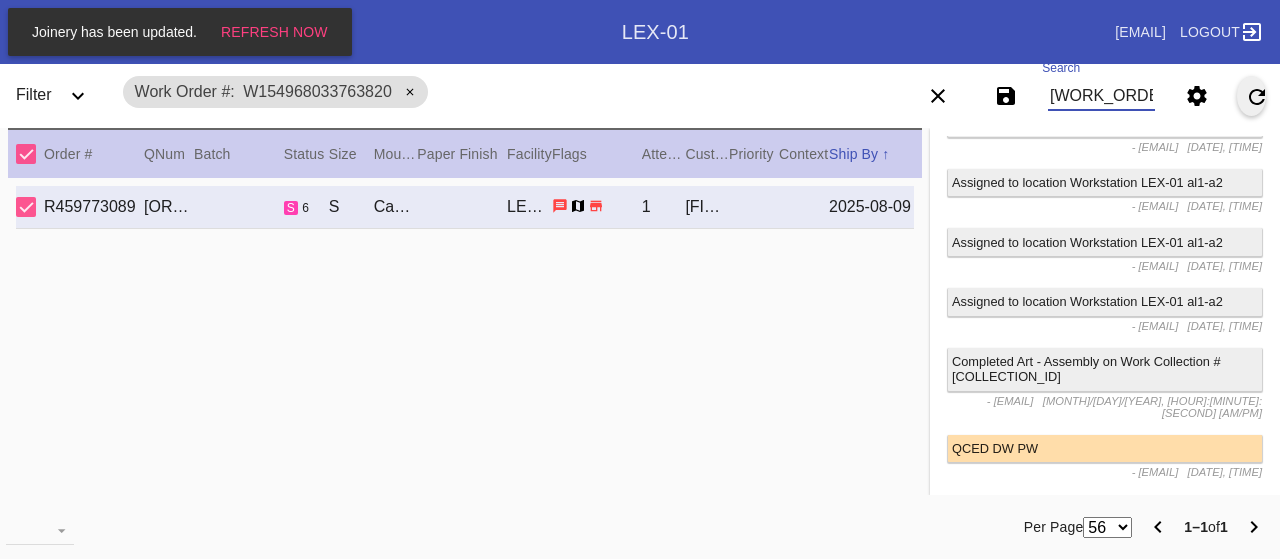 scroll, scrollTop: 0, scrollLeft: 0, axis: both 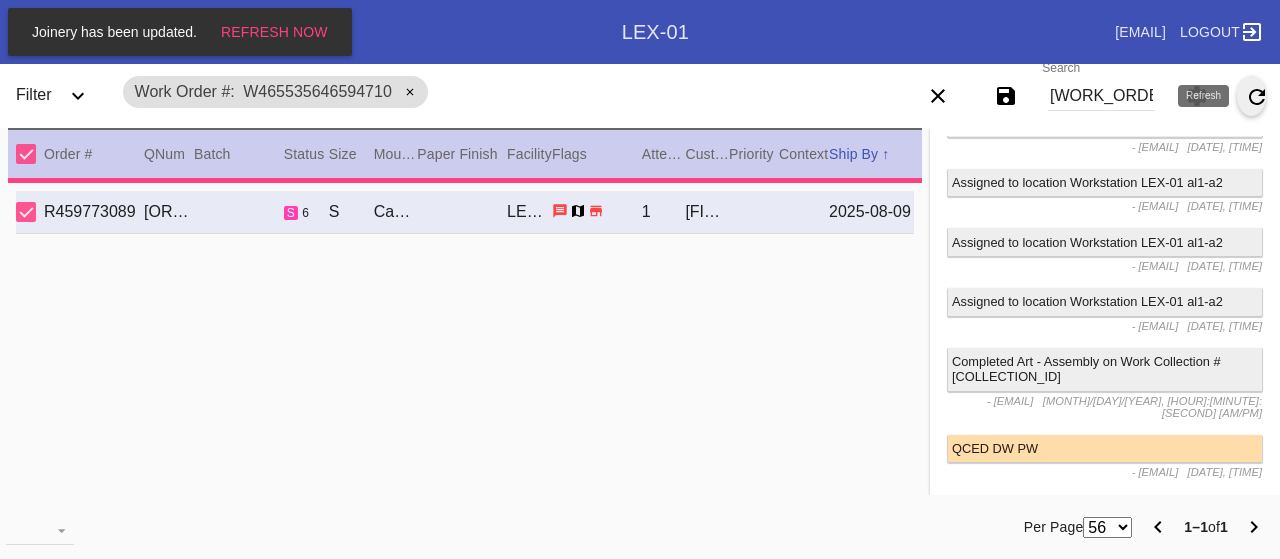 type on "1.5" 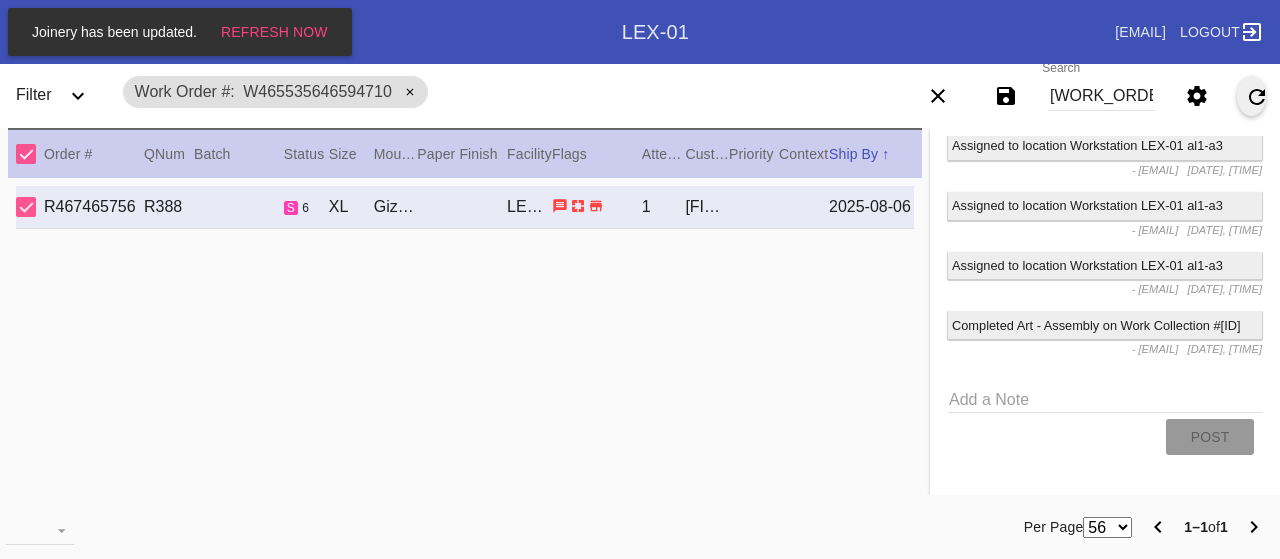 scroll, scrollTop: 4637, scrollLeft: 0, axis: vertical 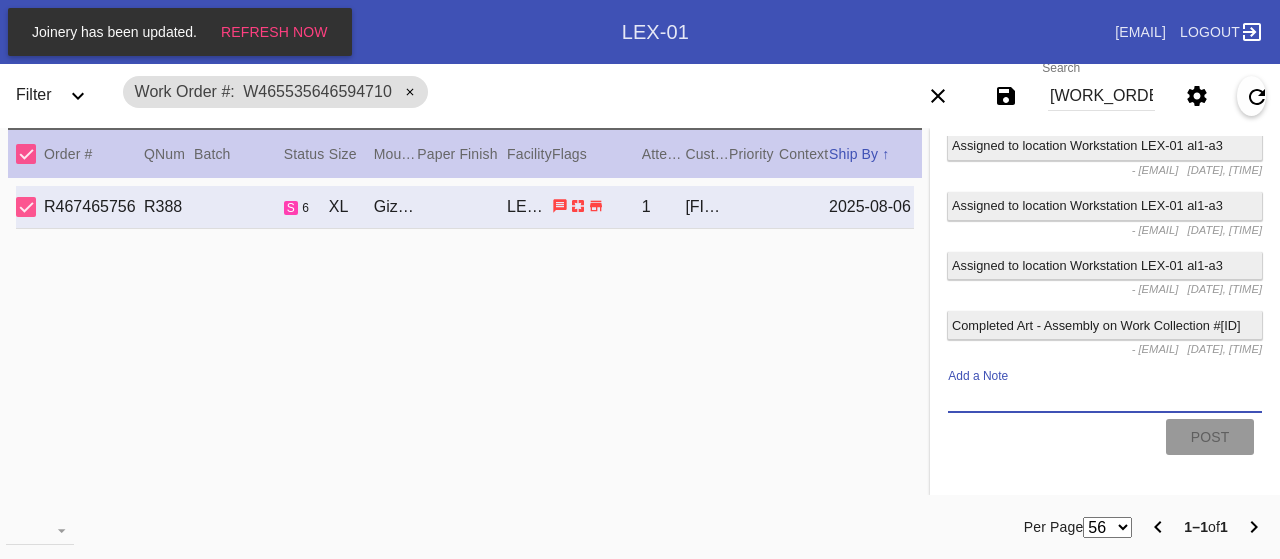 click on "Add a Note" at bounding box center [1105, 398] 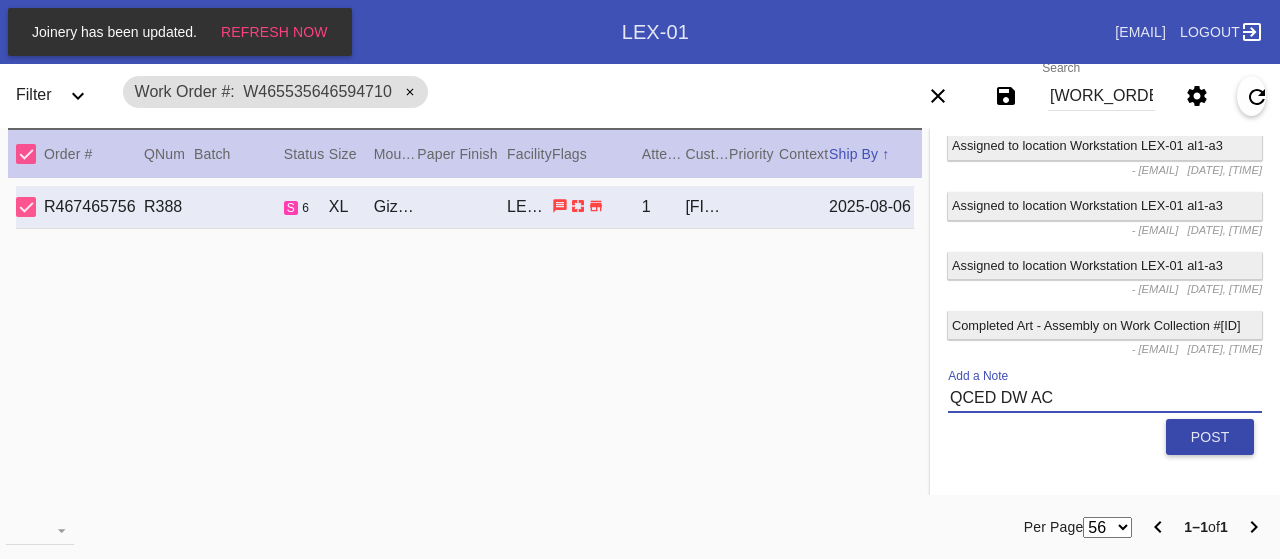 type on "QCED DW AC" 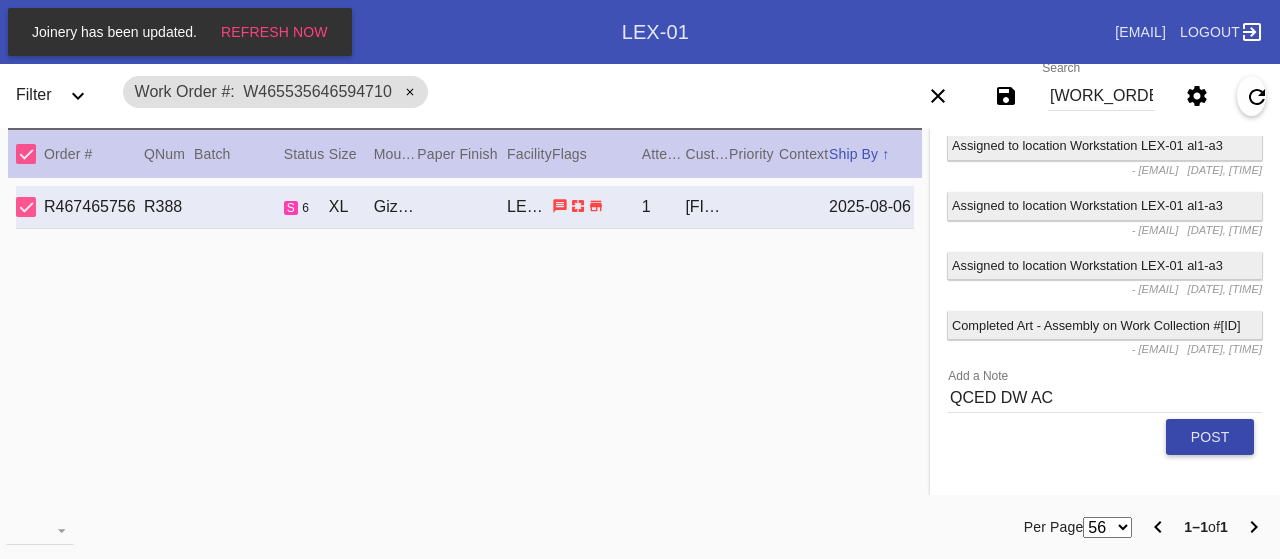 click on "Post" 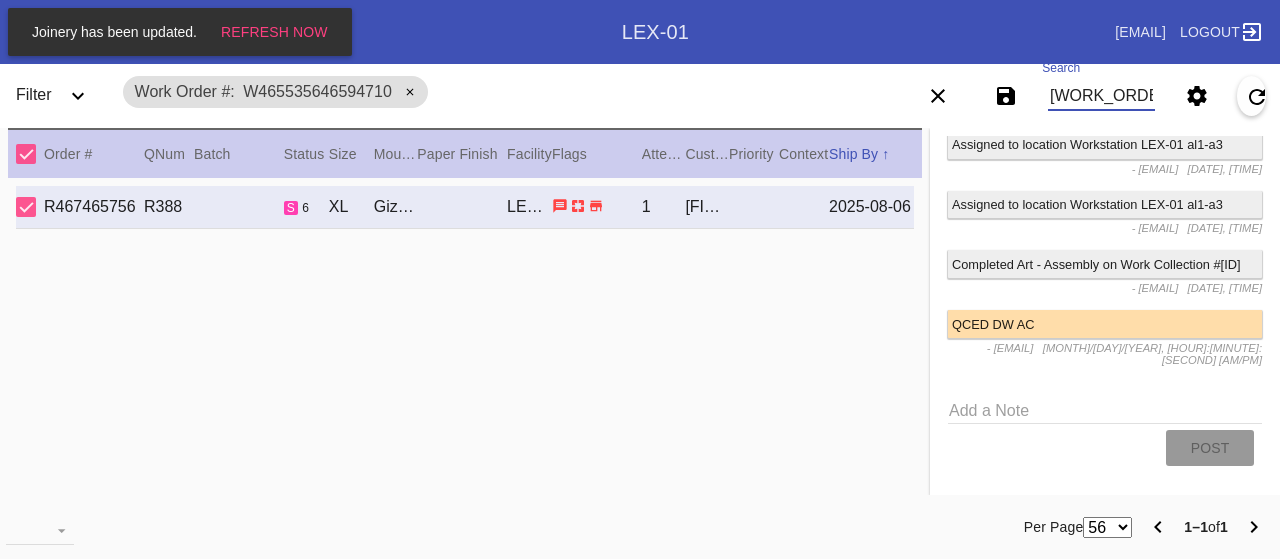 click on "w465535646594710" at bounding box center [1101, 96] 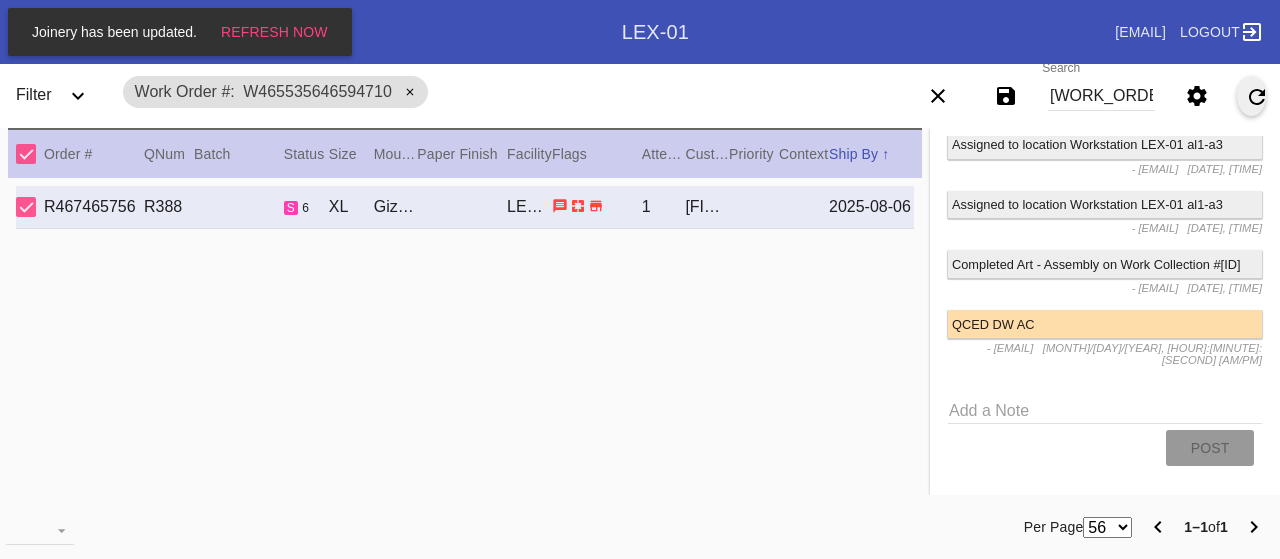 scroll, scrollTop: 0, scrollLeft: 0, axis: both 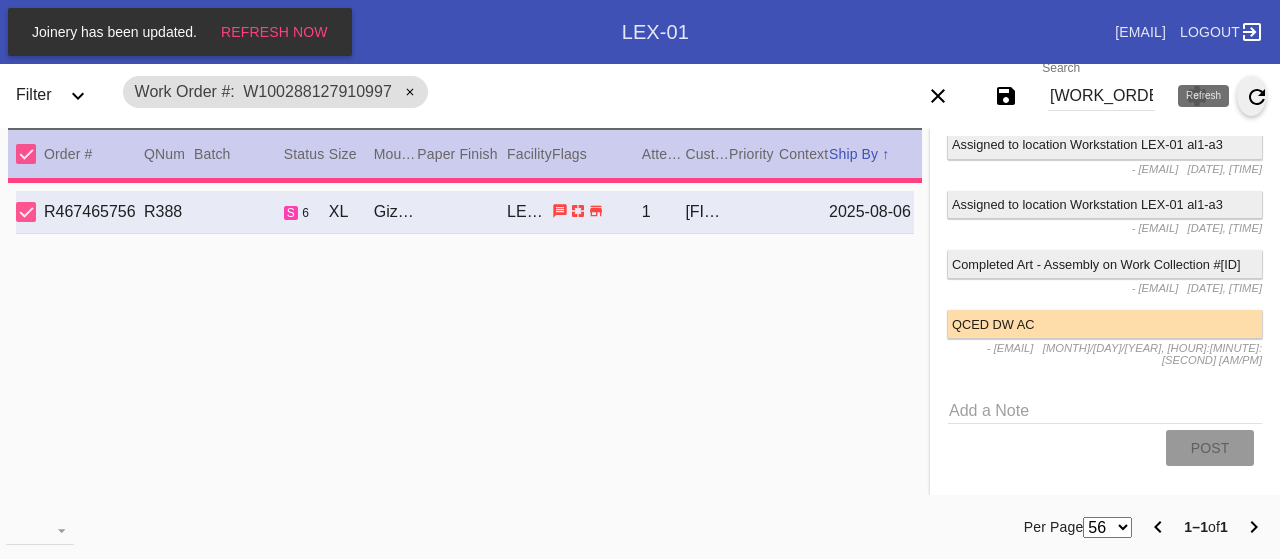 type on "0.0" 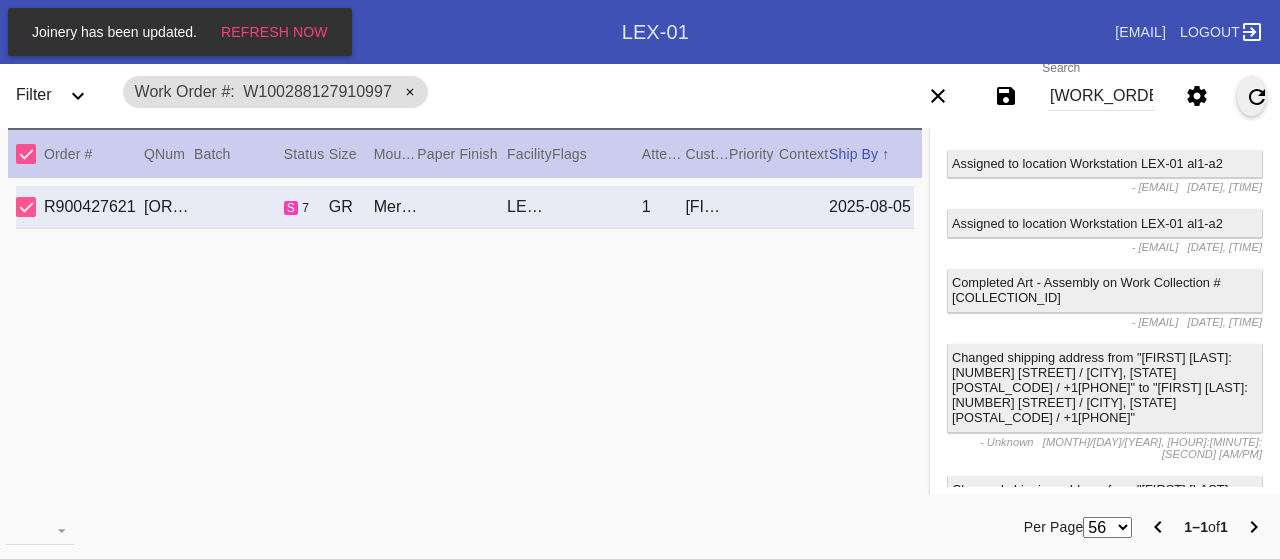 scroll, scrollTop: 4637, scrollLeft: 0, axis: vertical 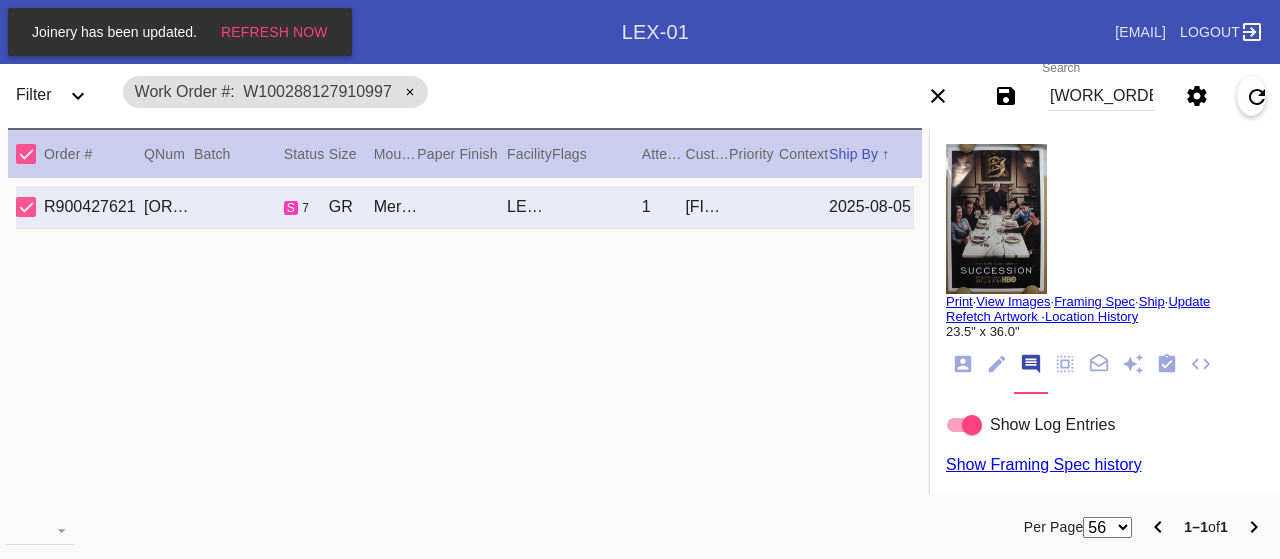 click on "View Images" at bounding box center [1013, 301] 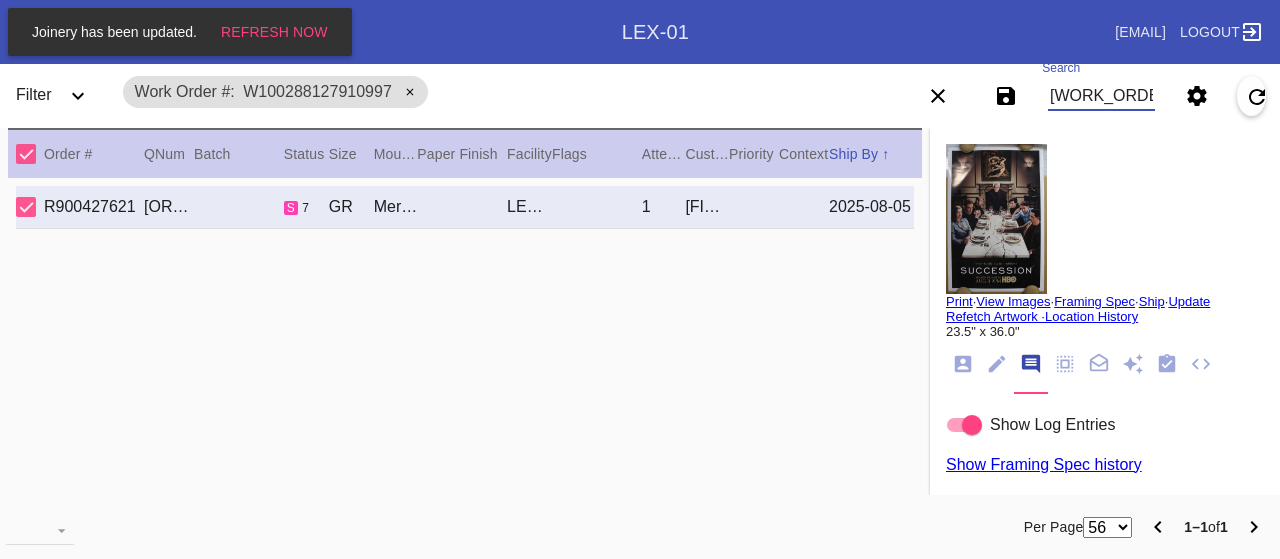 click on "w100288127910997" at bounding box center (1101, 96) 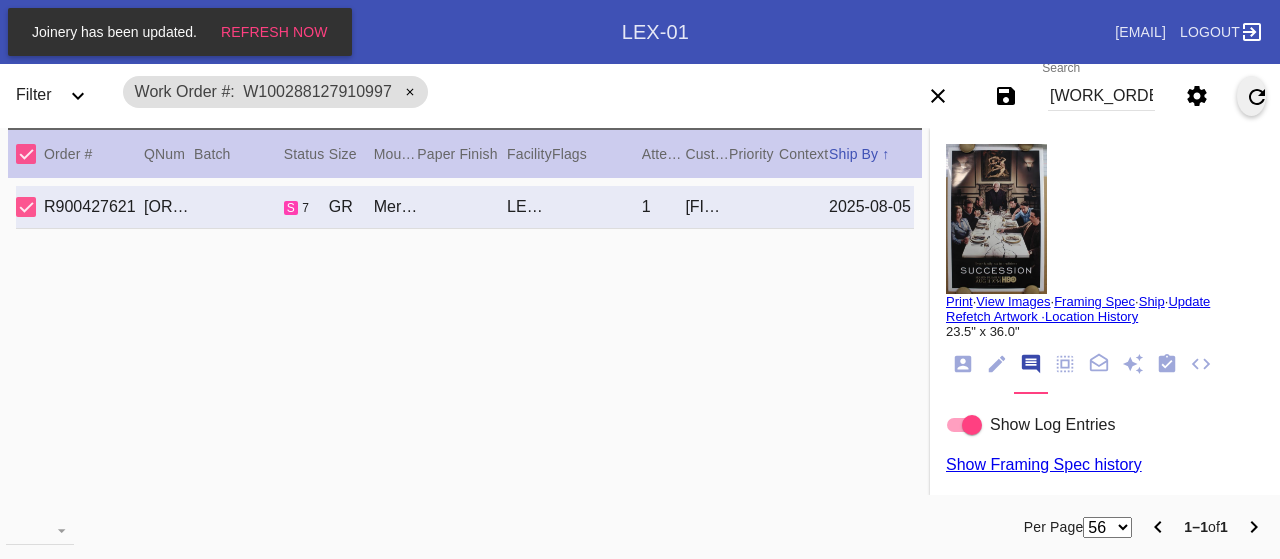 scroll, scrollTop: 0, scrollLeft: 0, axis: both 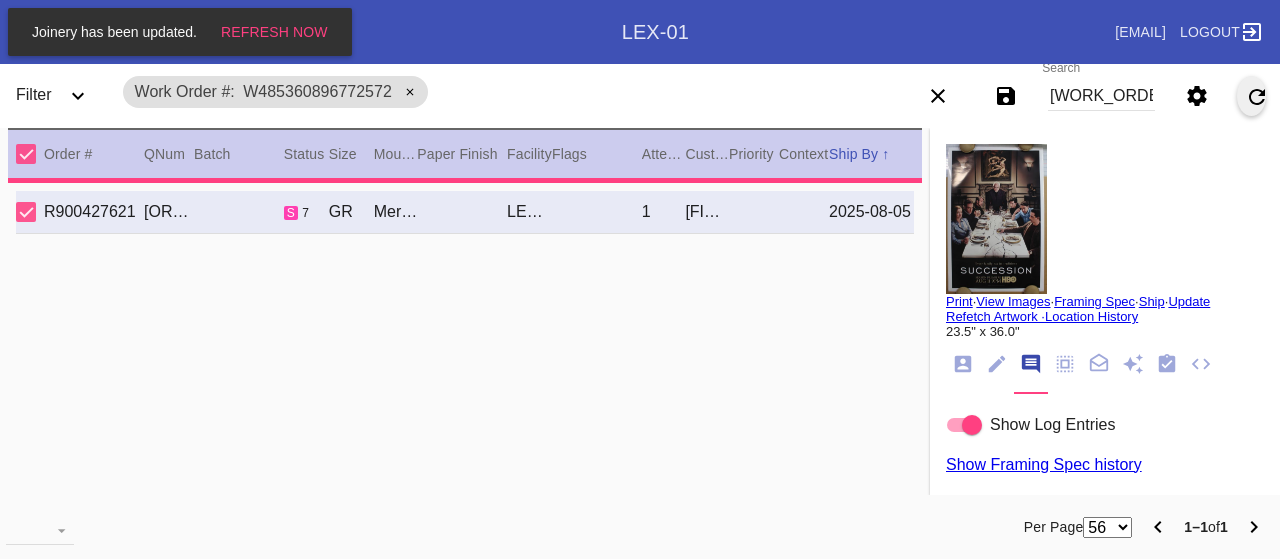 type on "1.0" 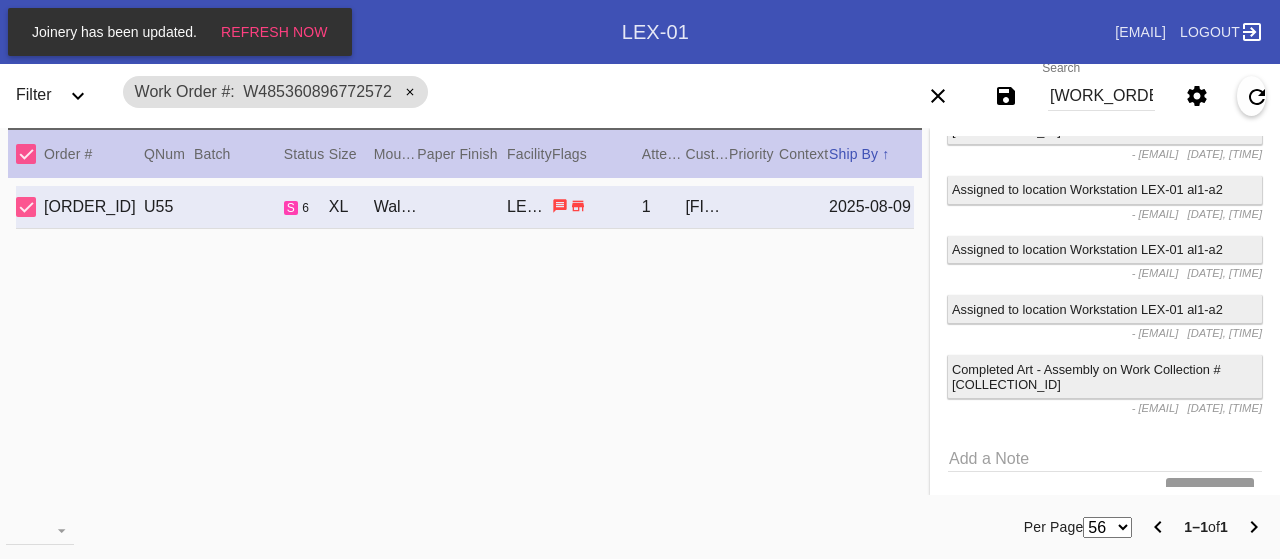 scroll, scrollTop: 3922, scrollLeft: 0, axis: vertical 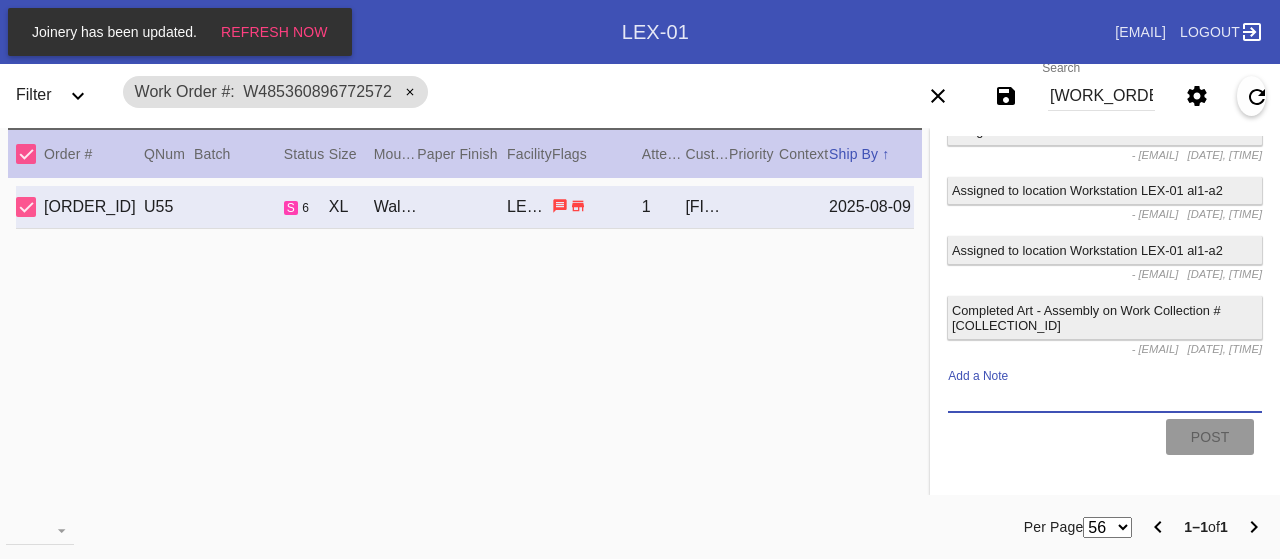 click on "Add a Note" at bounding box center (1105, 398) 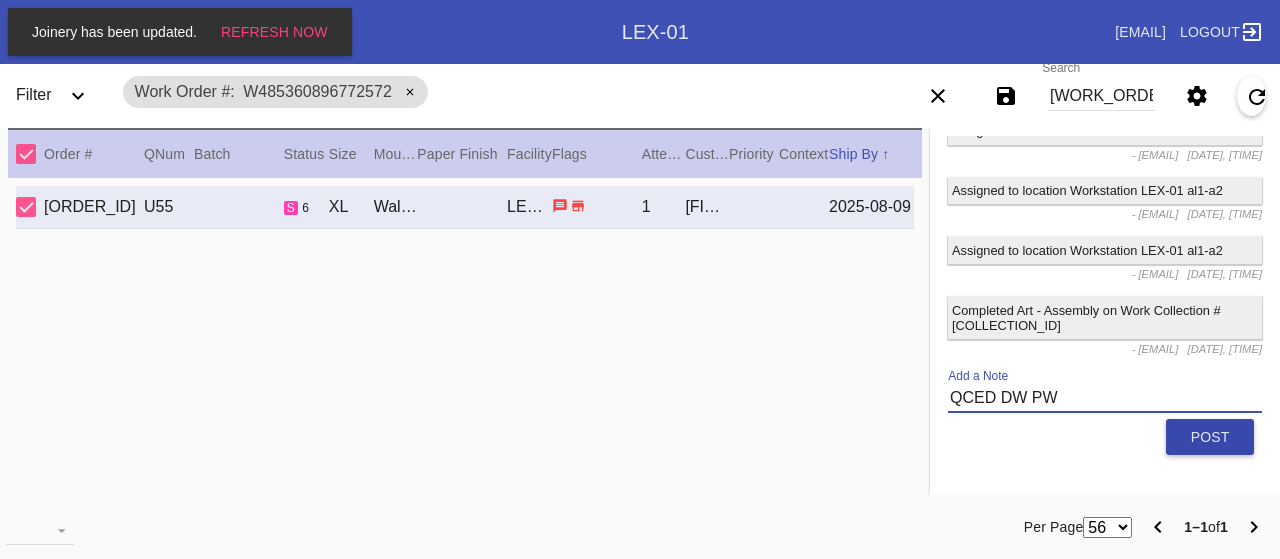 type on "QCED DW PW" 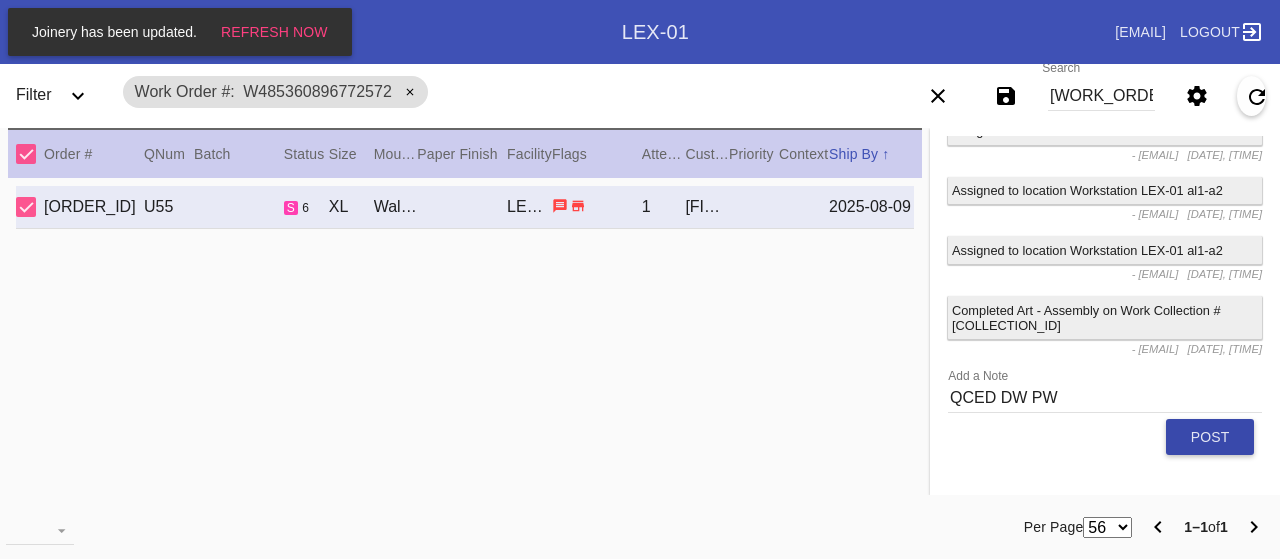click on "Post" 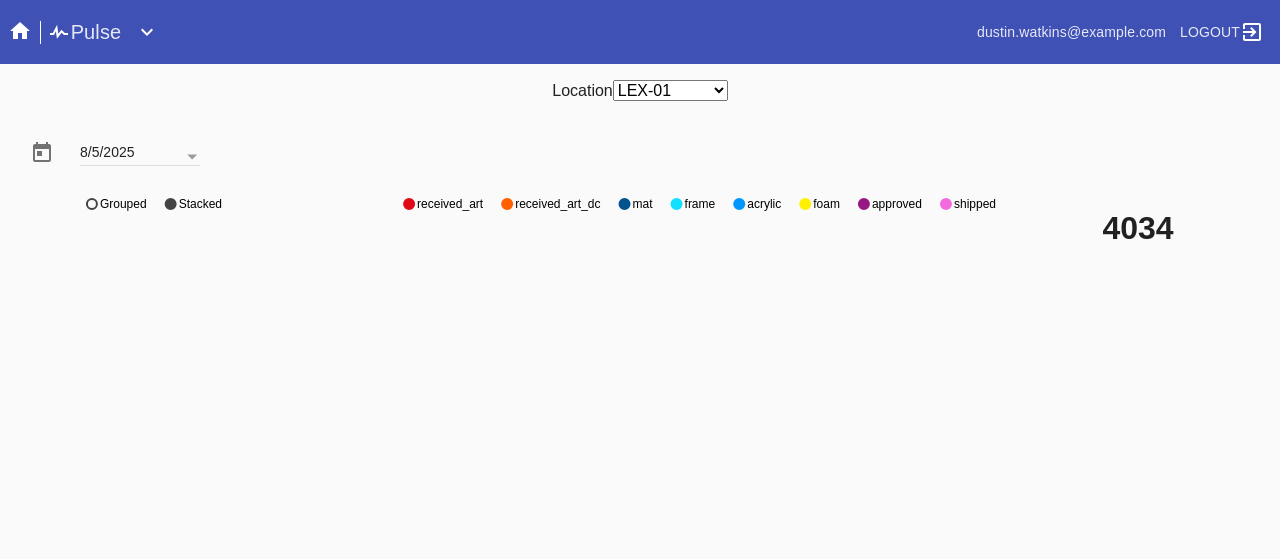 scroll, scrollTop: 0, scrollLeft: 0, axis: both 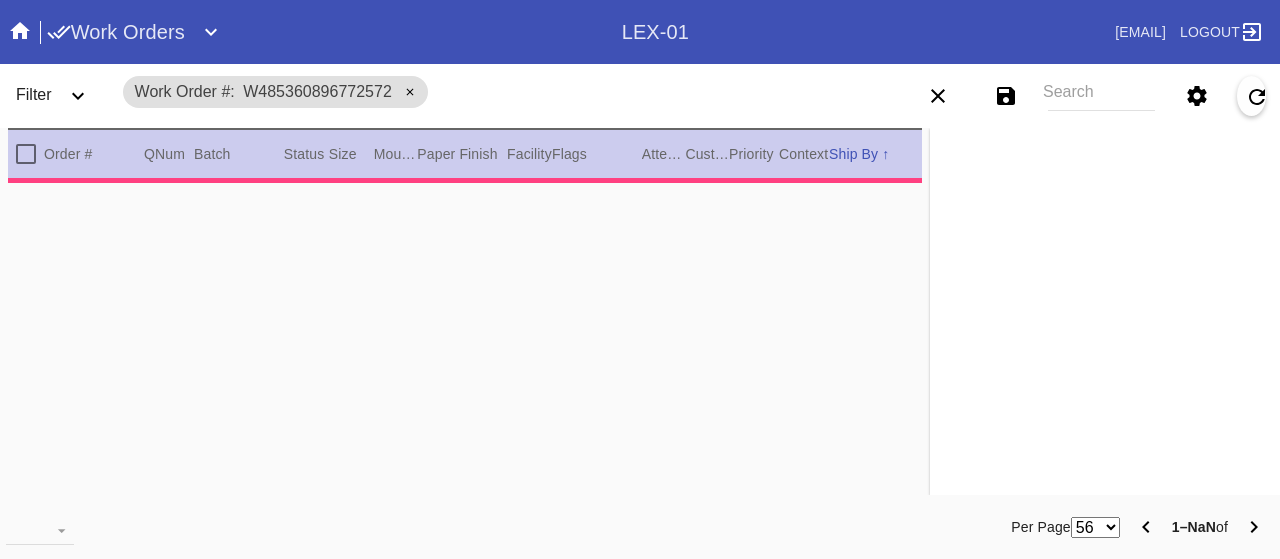 type on "1.0" 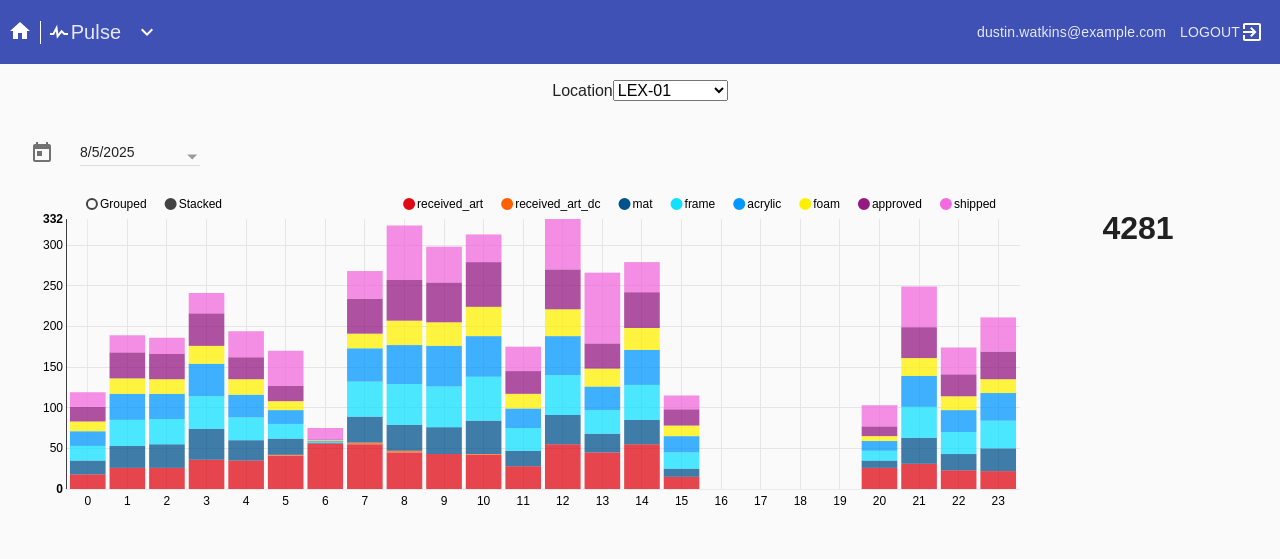 scroll, scrollTop: 0, scrollLeft: 0, axis: both 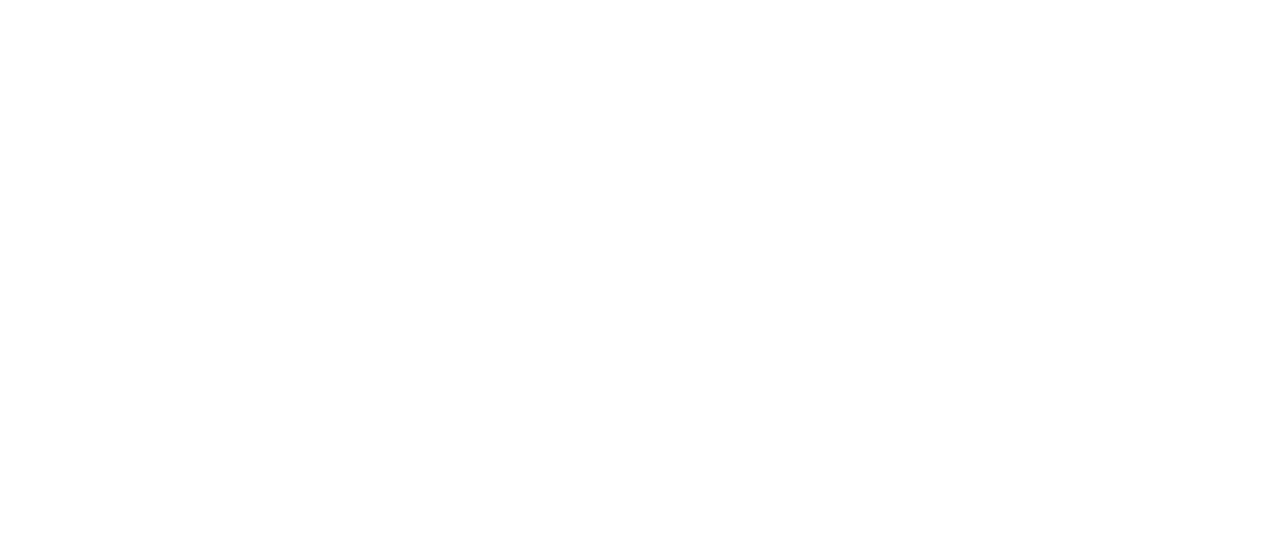 select on "number:2" 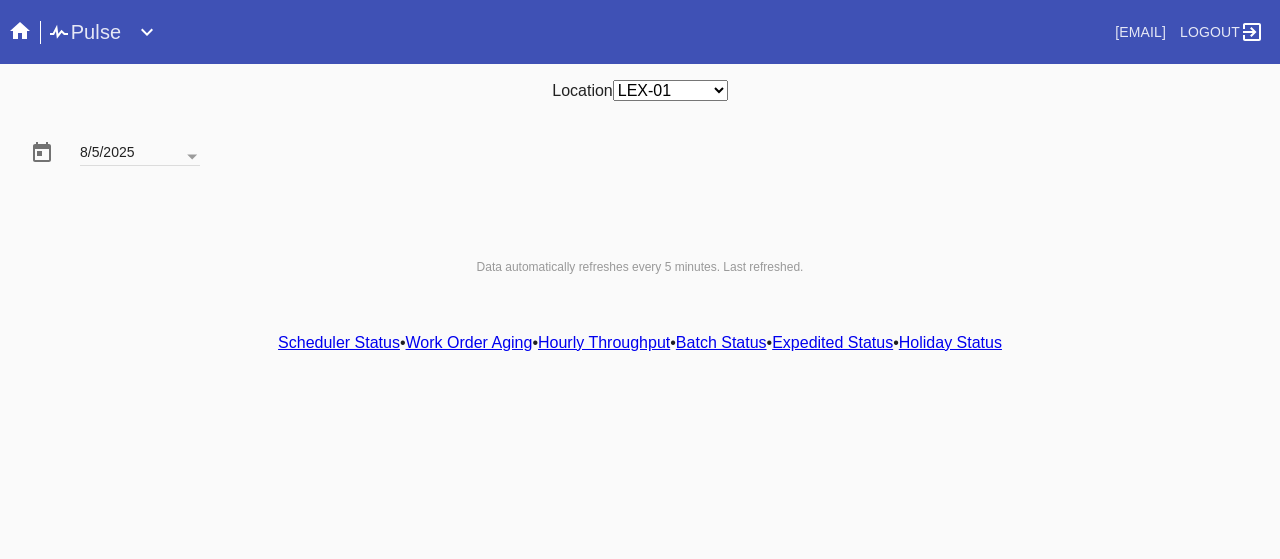 scroll, scrollTop: 0, scrollLeft: 0, axis: both 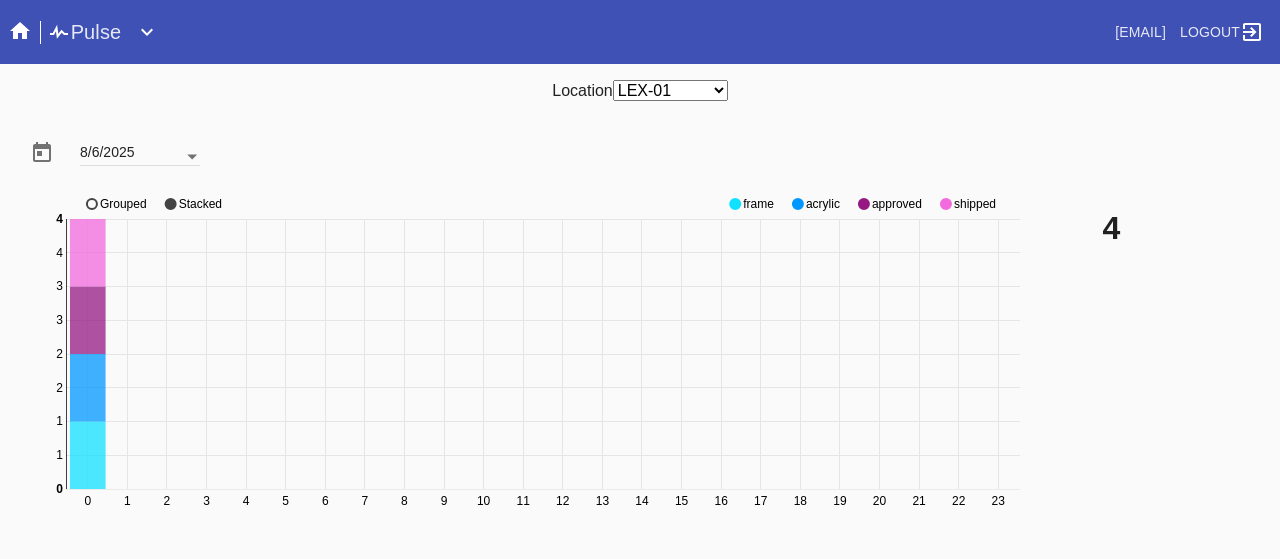 click at bounding box center [192, 157] 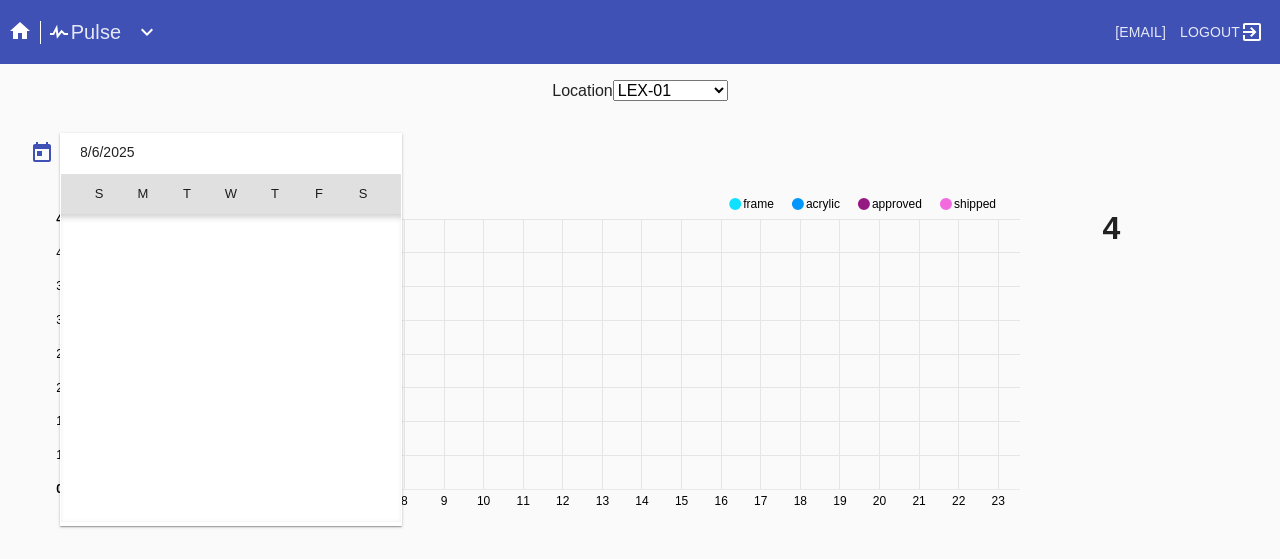 scroll, scrollTop: 462955, scrollLeft: 0, axis: vertical 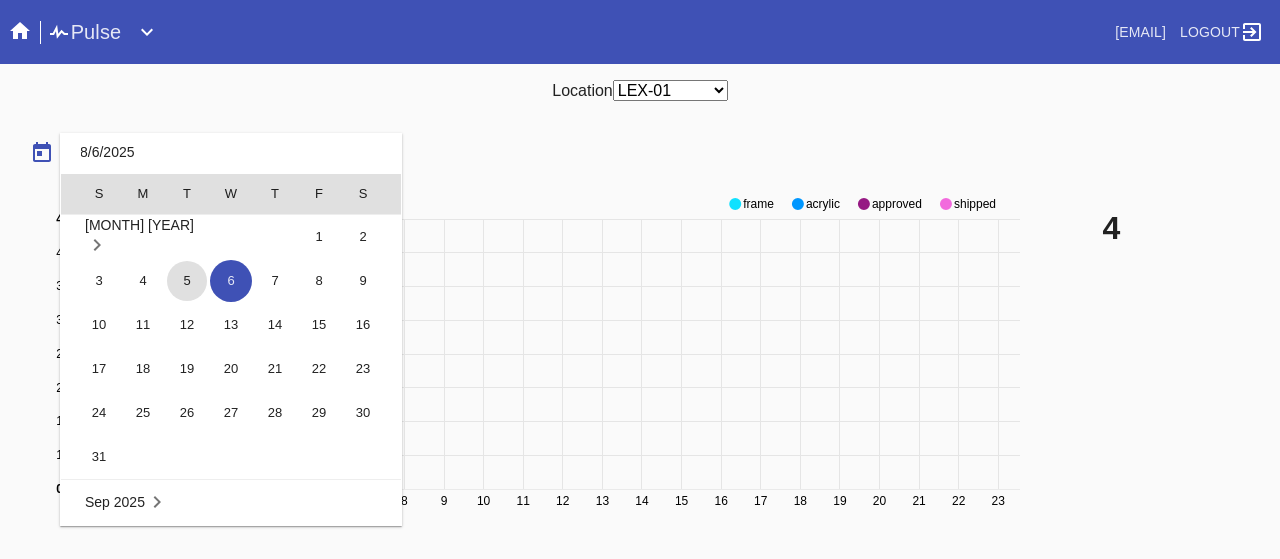 click on "5" at bounding box center (187, 281) 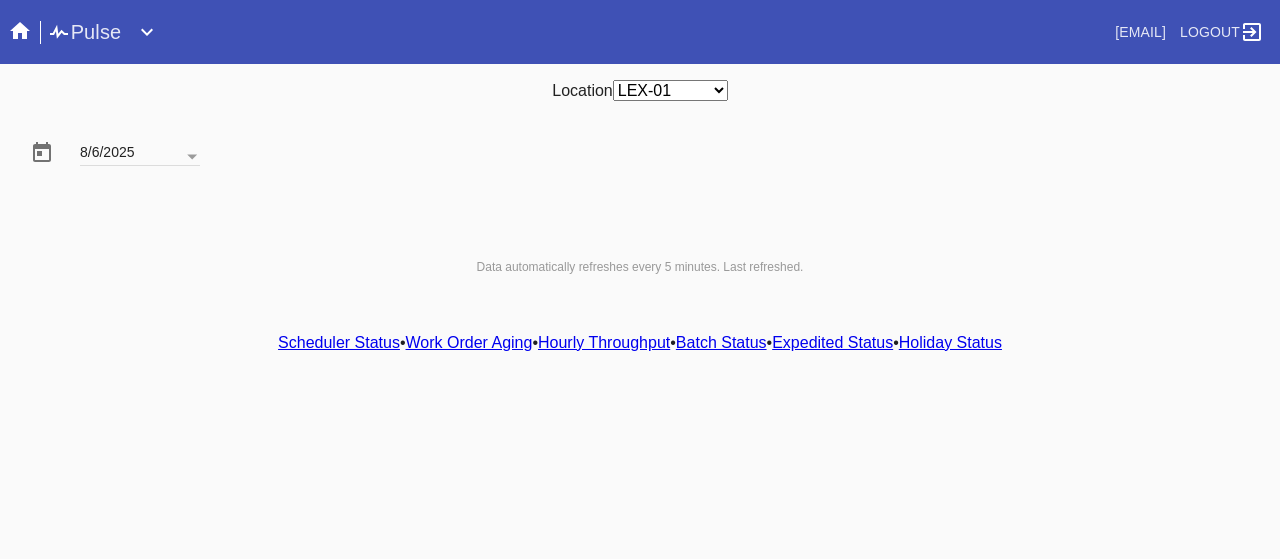 scroll, scrollTop: 0, scrollLeft: 0, axis: both 